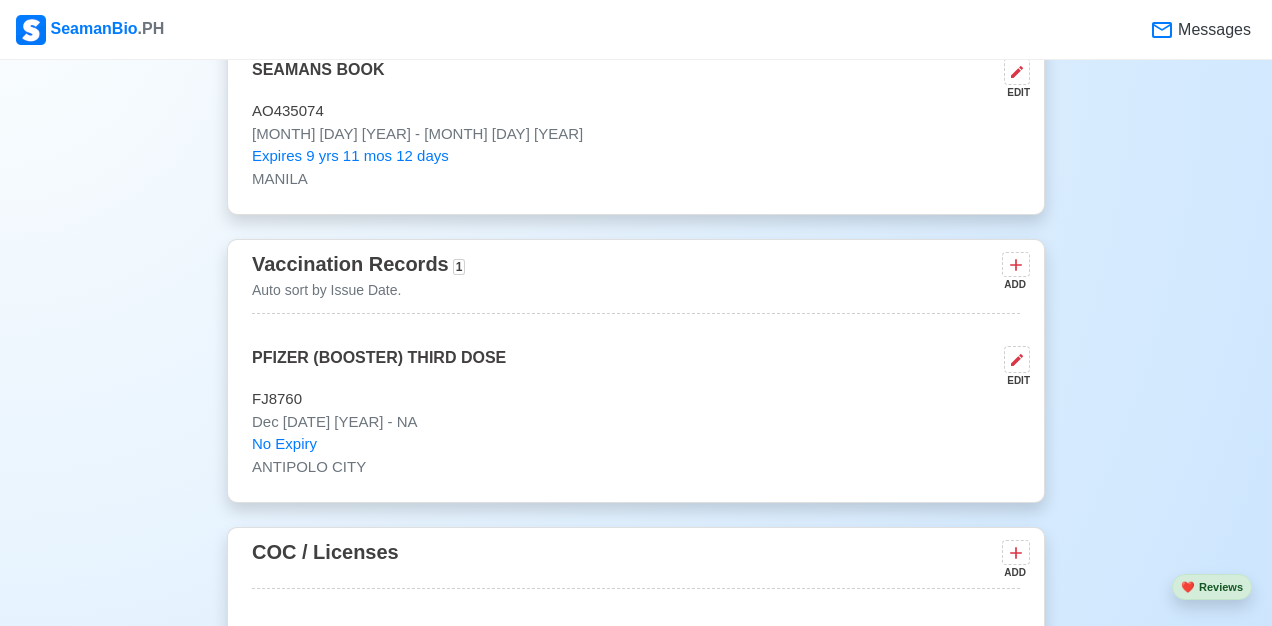scroll, scrollTop: 2100, scrollLeft: 0, axis: vertical 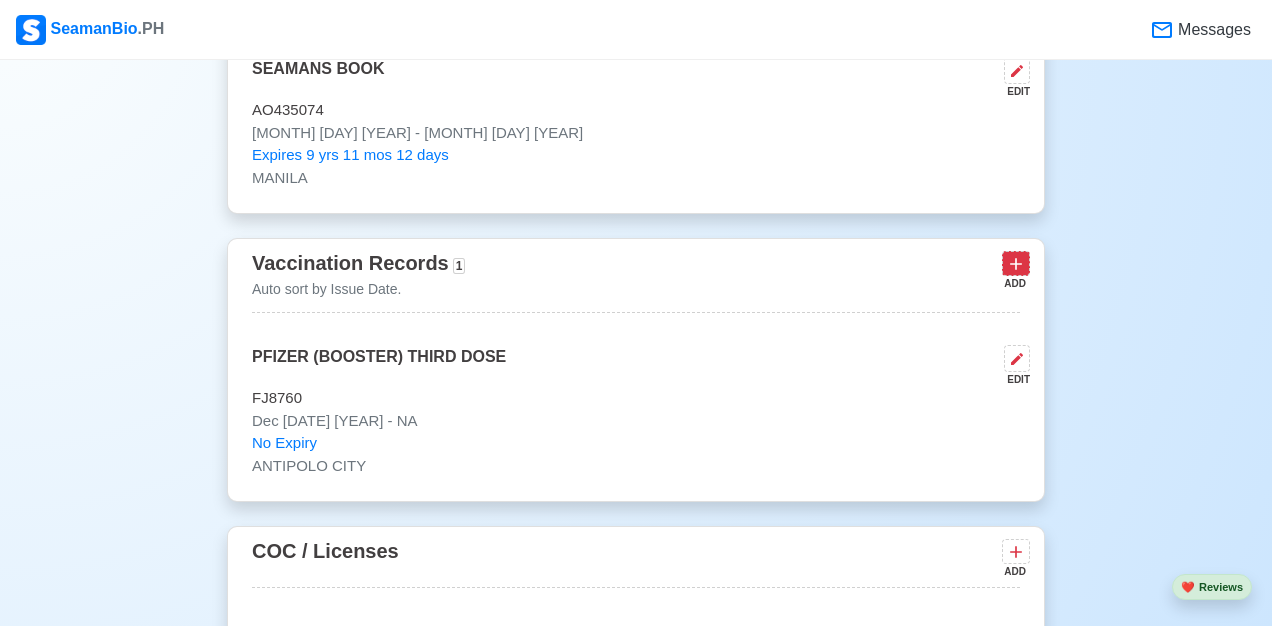 click 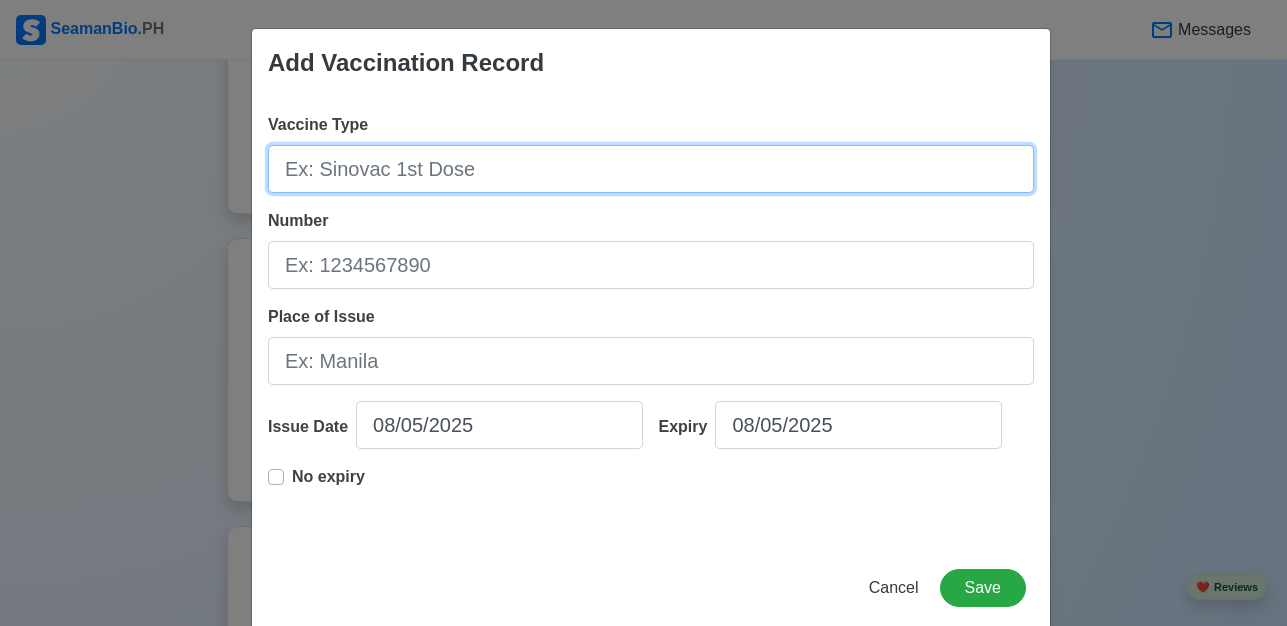click on "Vaccine Type" at bounding box center (651, 169) 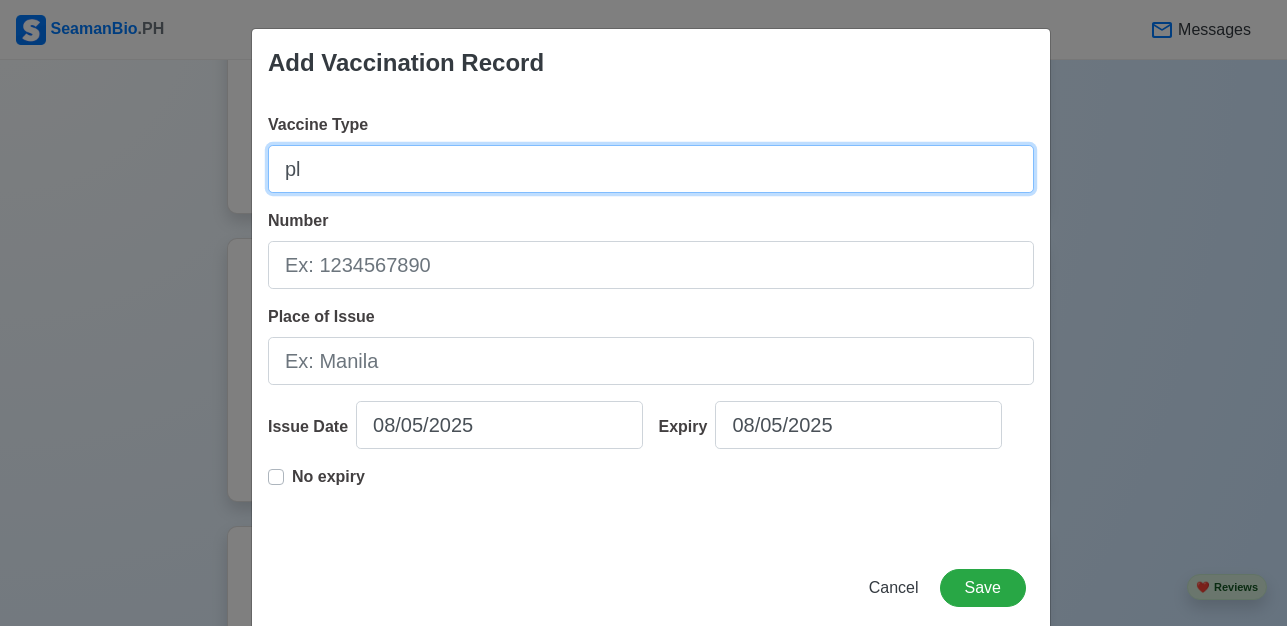 type on "p" 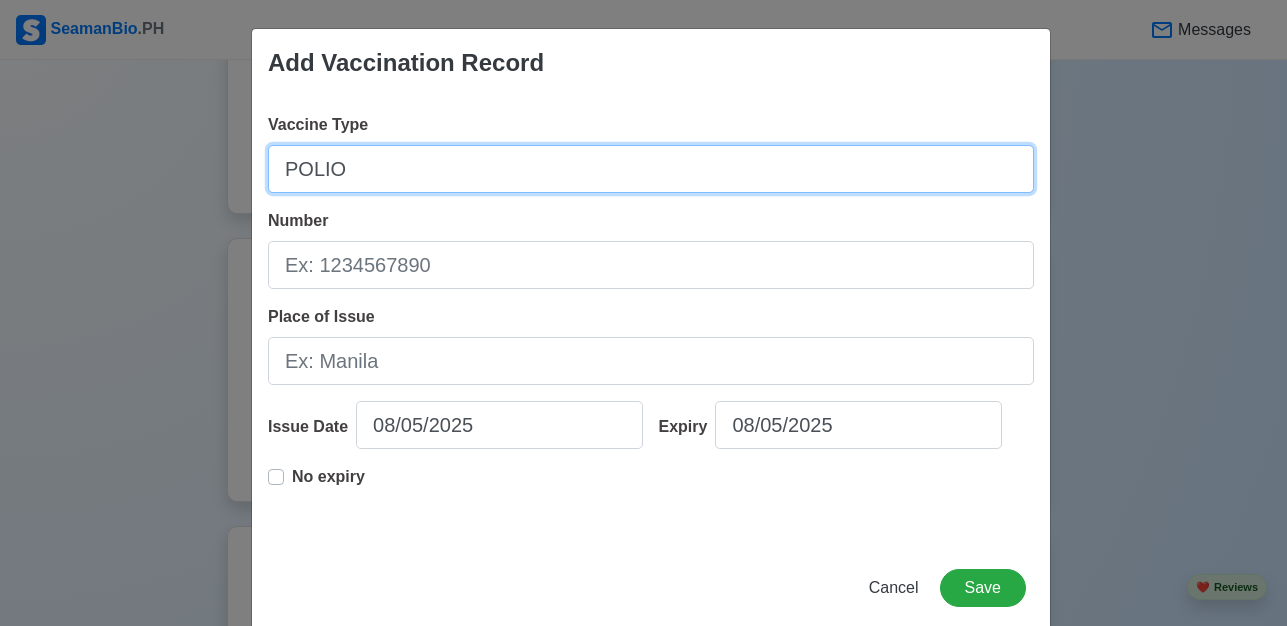 type on "POLIO" 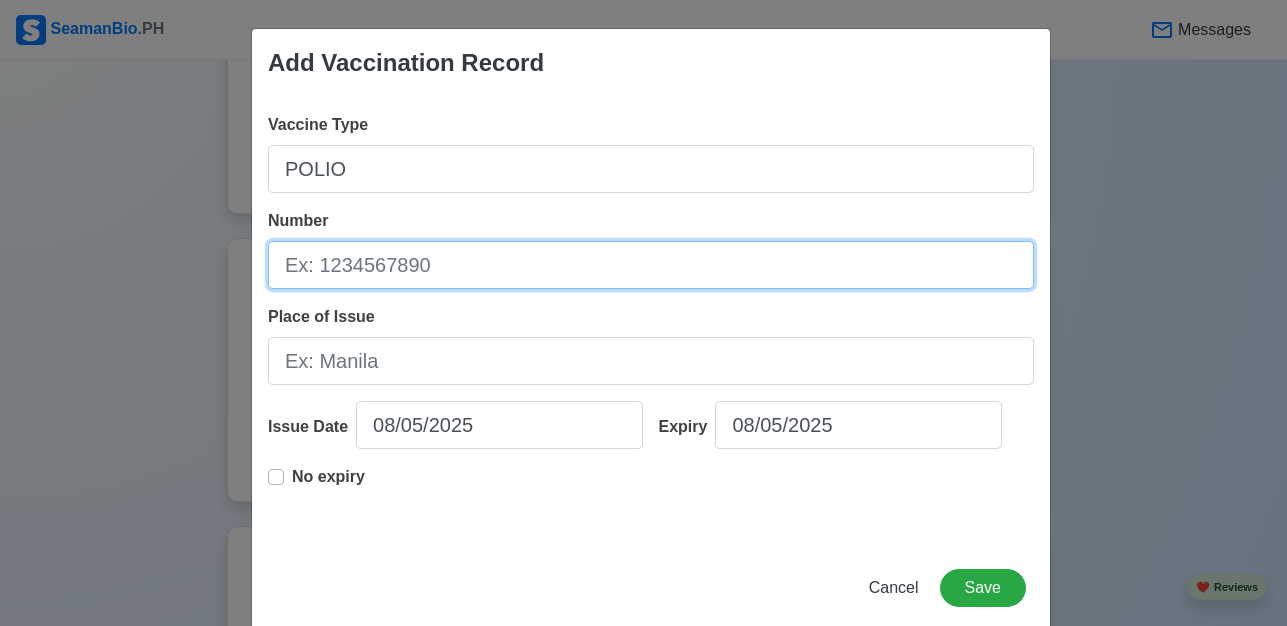 click on "Number" at bounding box center [651, 265] 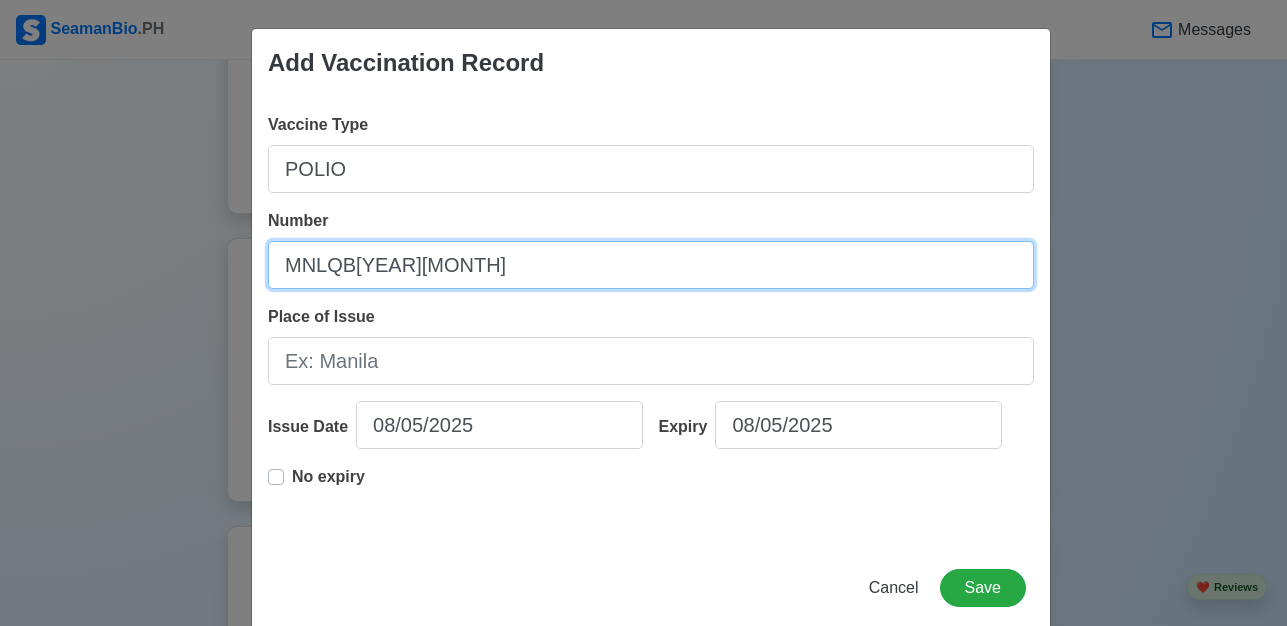 type on "MNLQB2023013132" 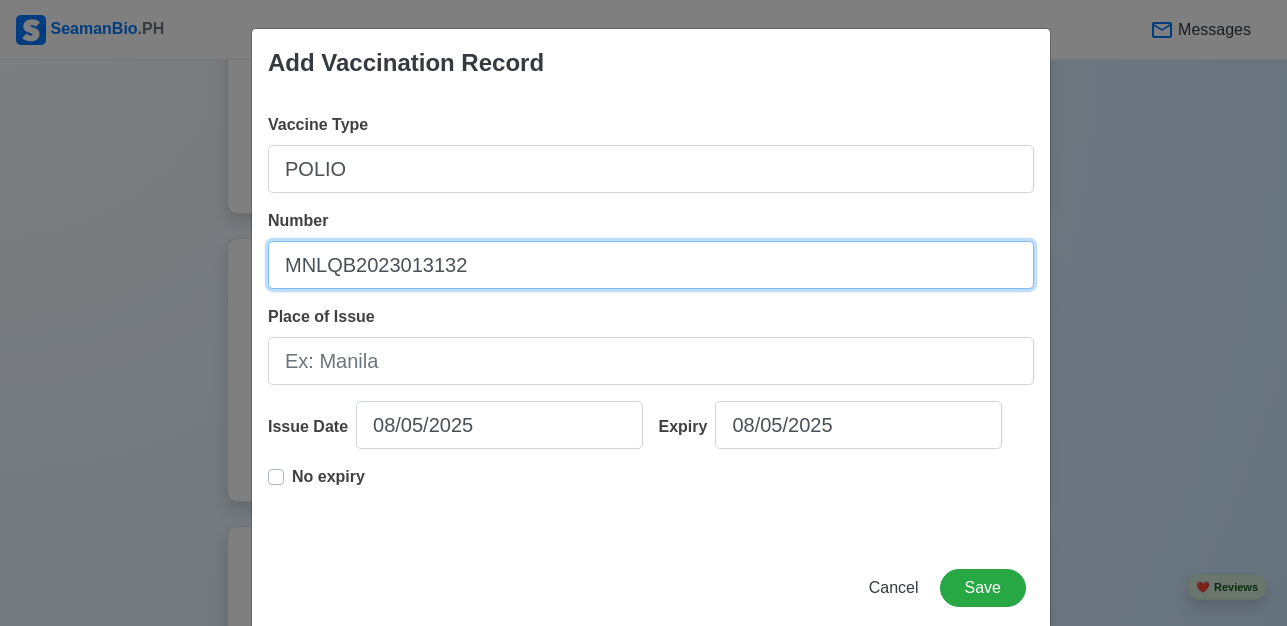 drag, startPoint x: 400, startPoint y: 275, endPoint x: -64, endPoint y: 354, distance: 470.6772 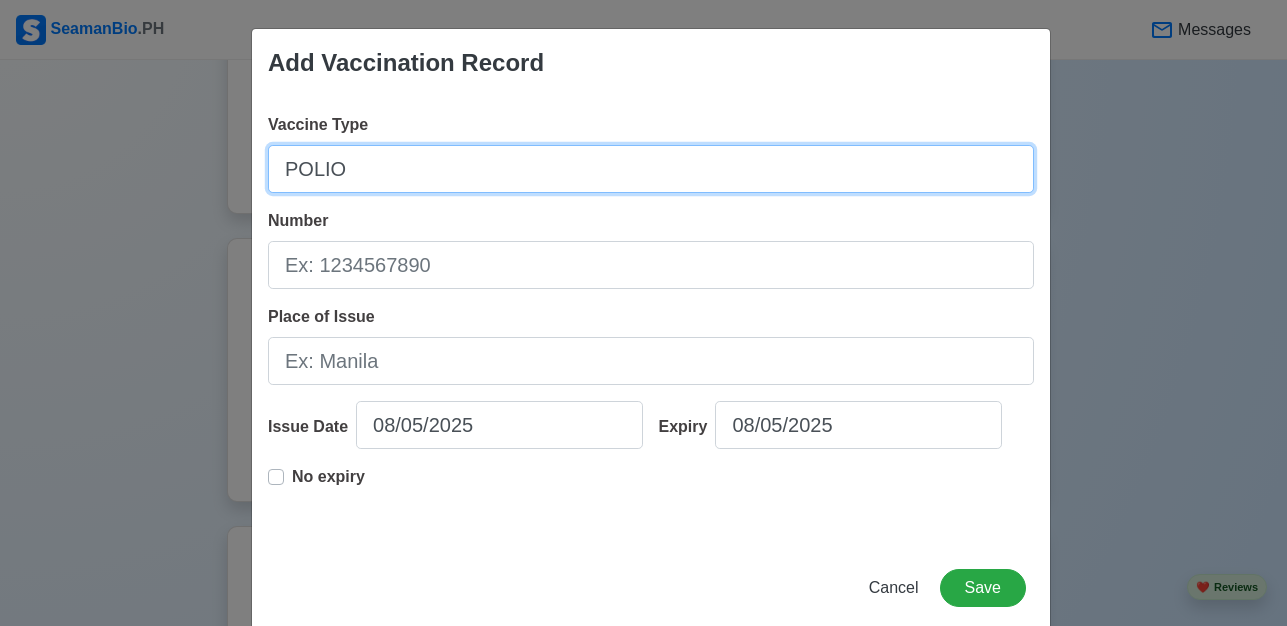 drag, startPoint x: 433, startPoint y: 171, endPoint x: -64, endPoint y: 210, distance: 498.52783 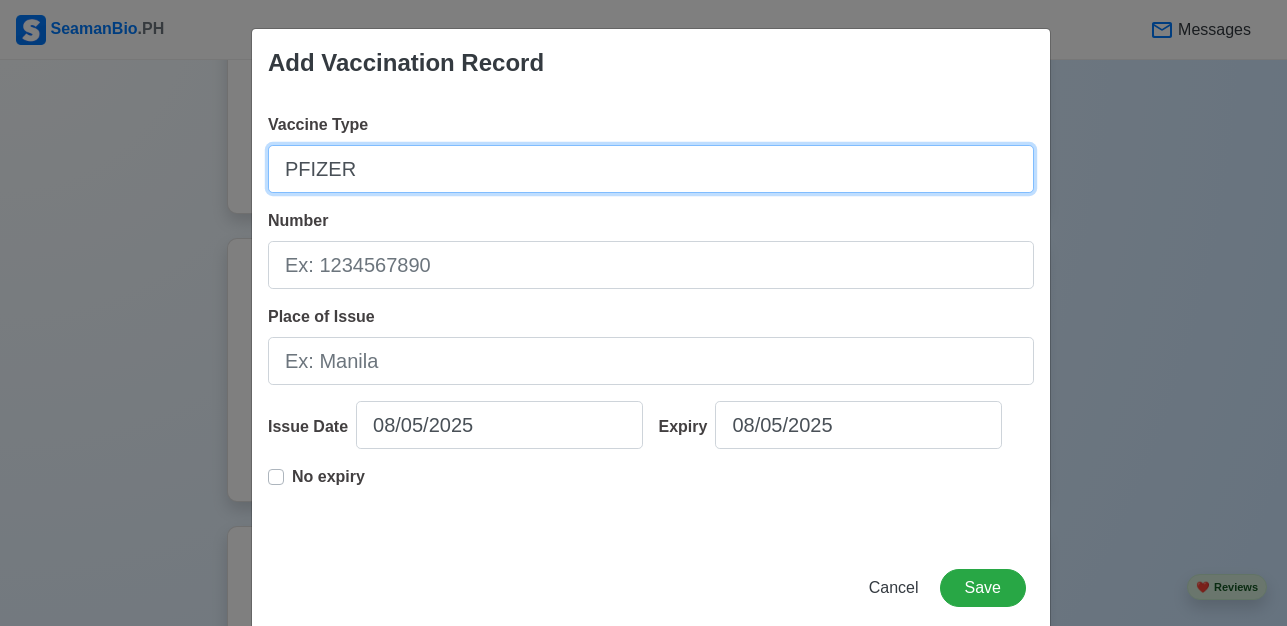 type on "PFIZER" 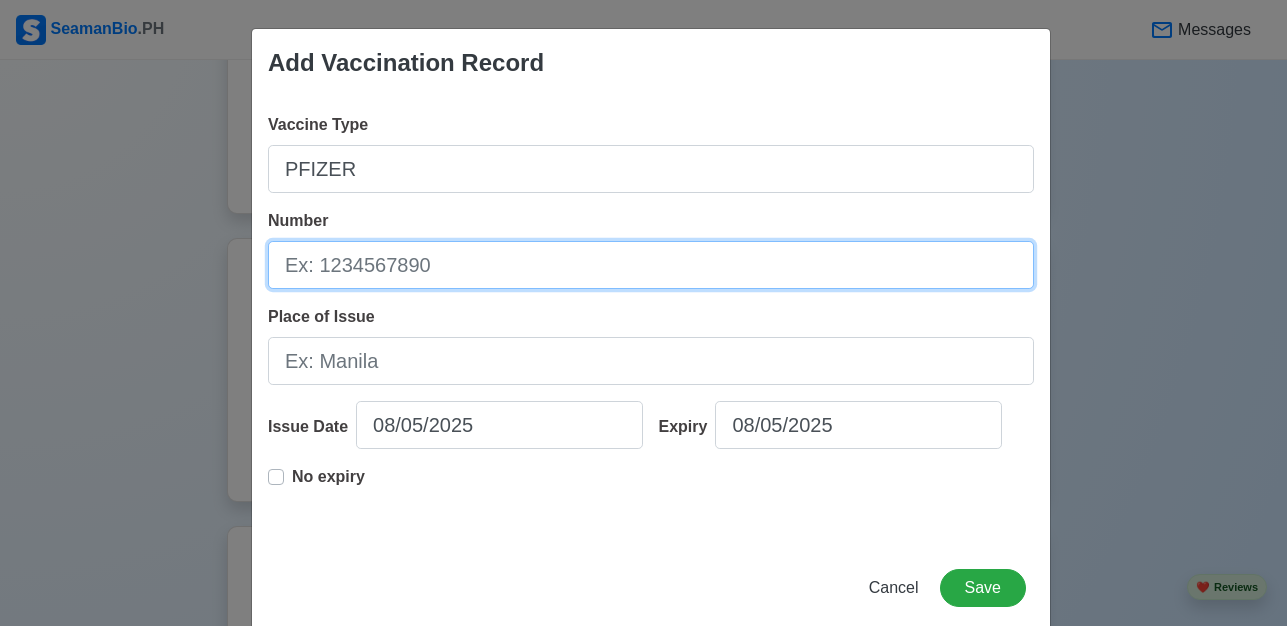 click on "Number" at bounding box center [651, 265] 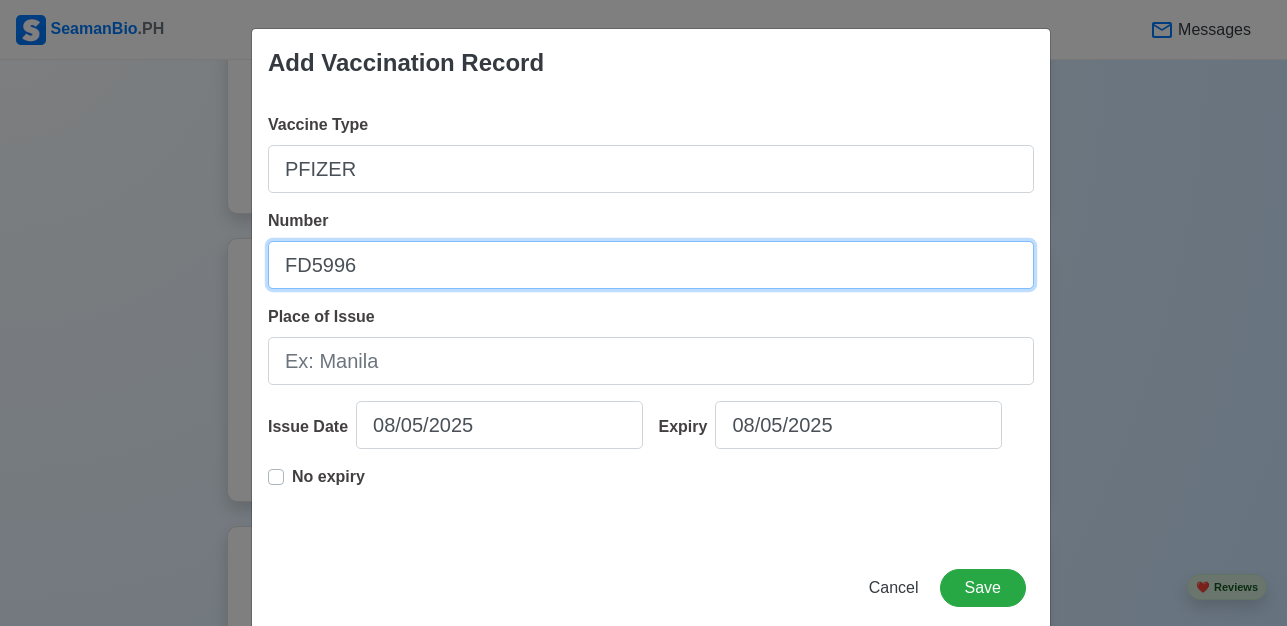 type on "FD5996" 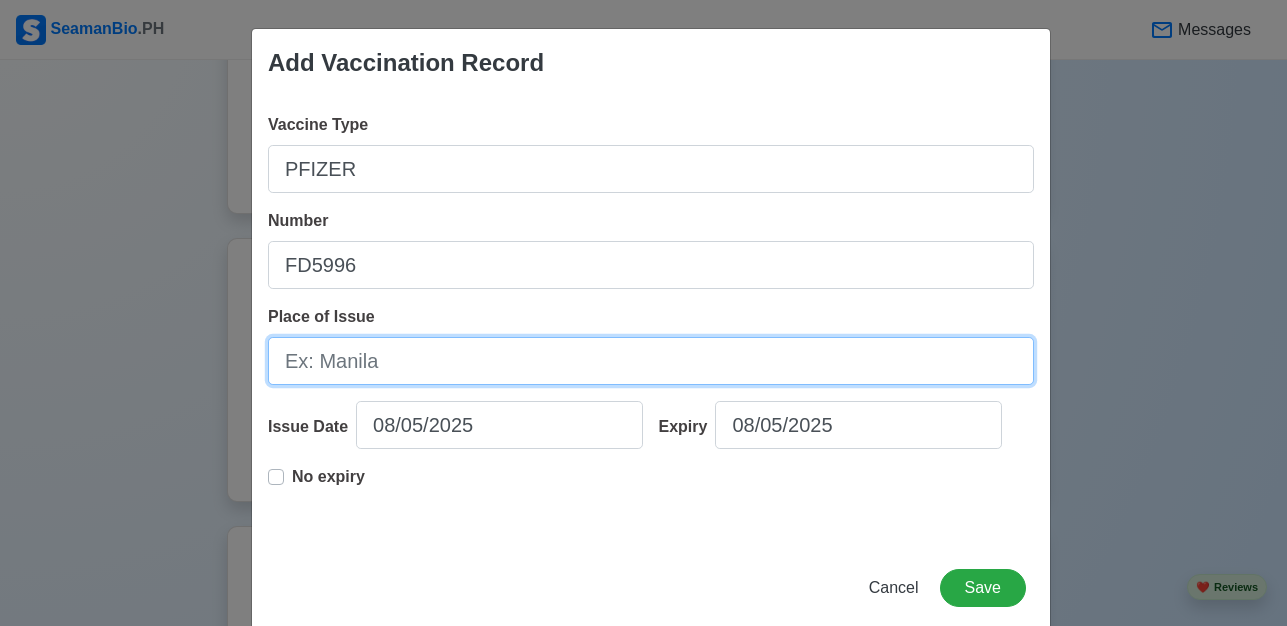 click on "Place of Issue" at bounding box center (651, 361) 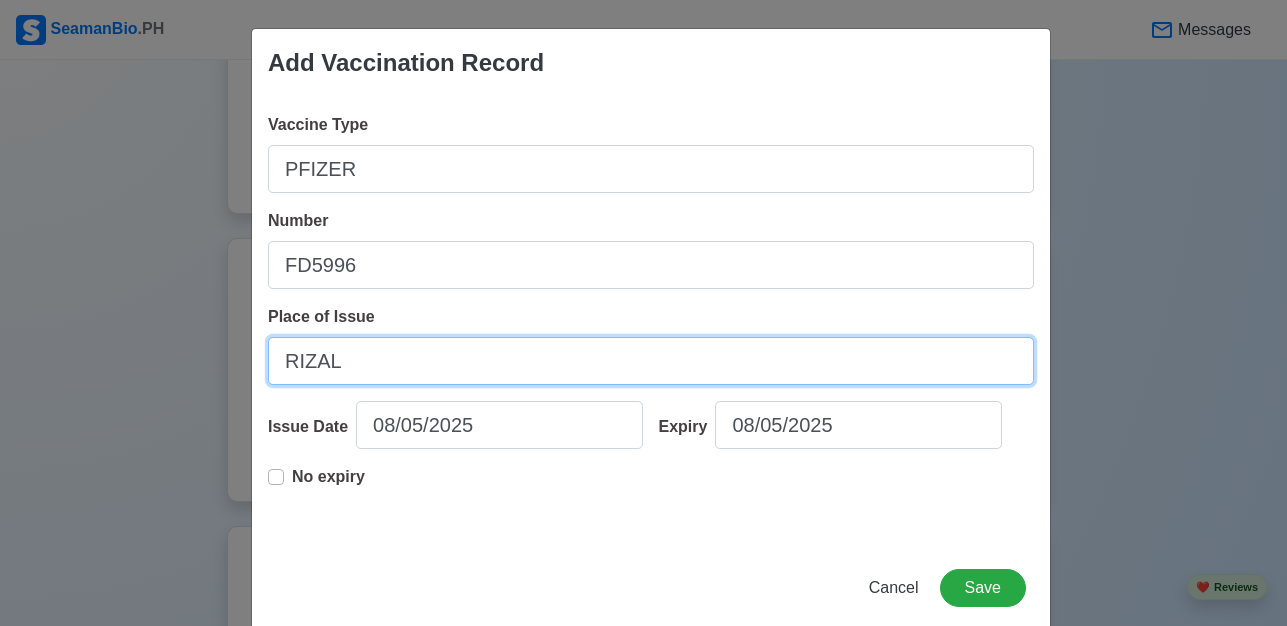 type on "RIZAL" 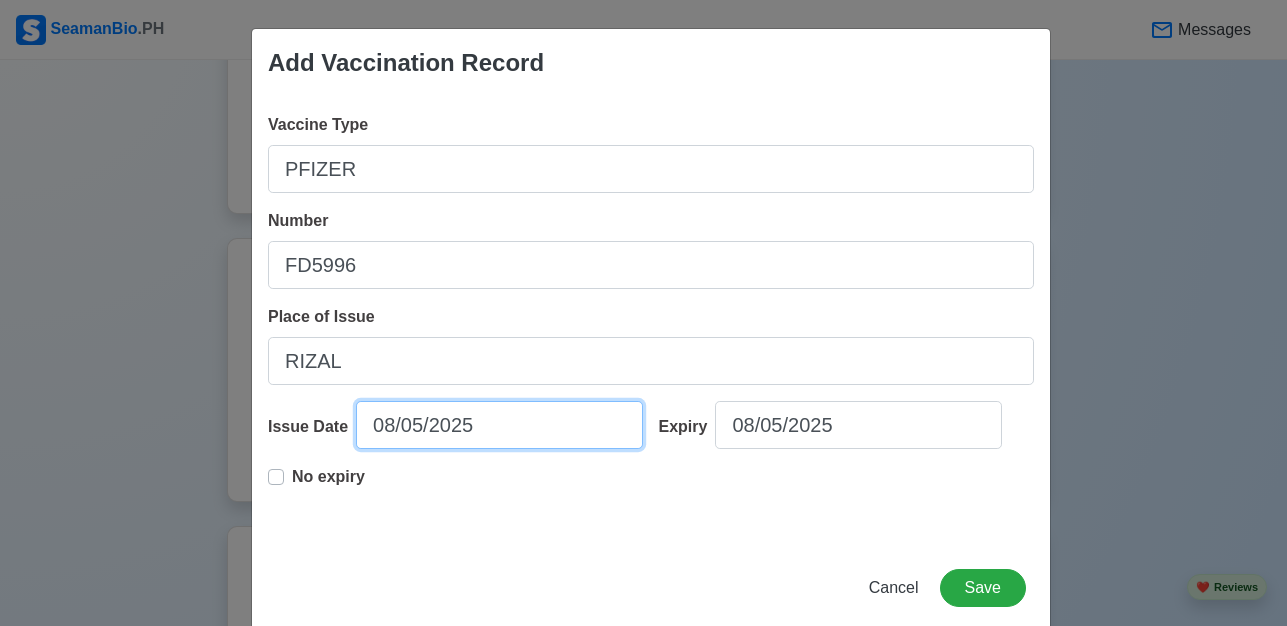 click on "08/05/2025" at bounding box center [499, 425] 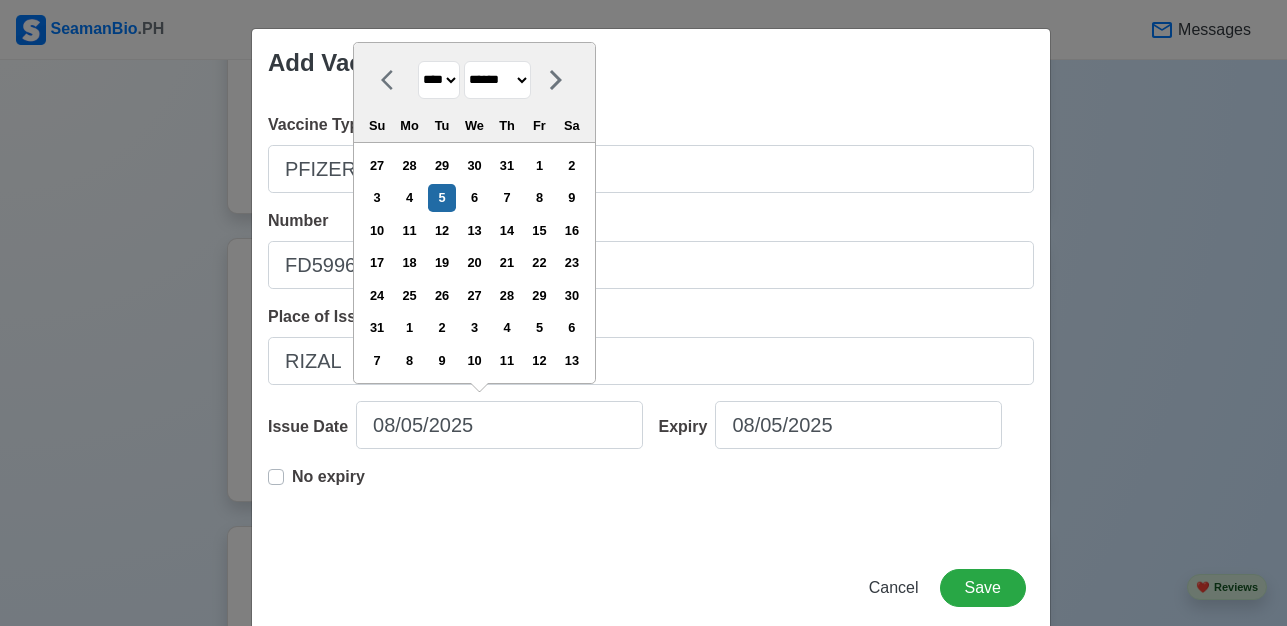 drag, startPoint x: 454, startPoint y: 87, endPoint x: 446, endPoint y: 96, distance: 12.0415945 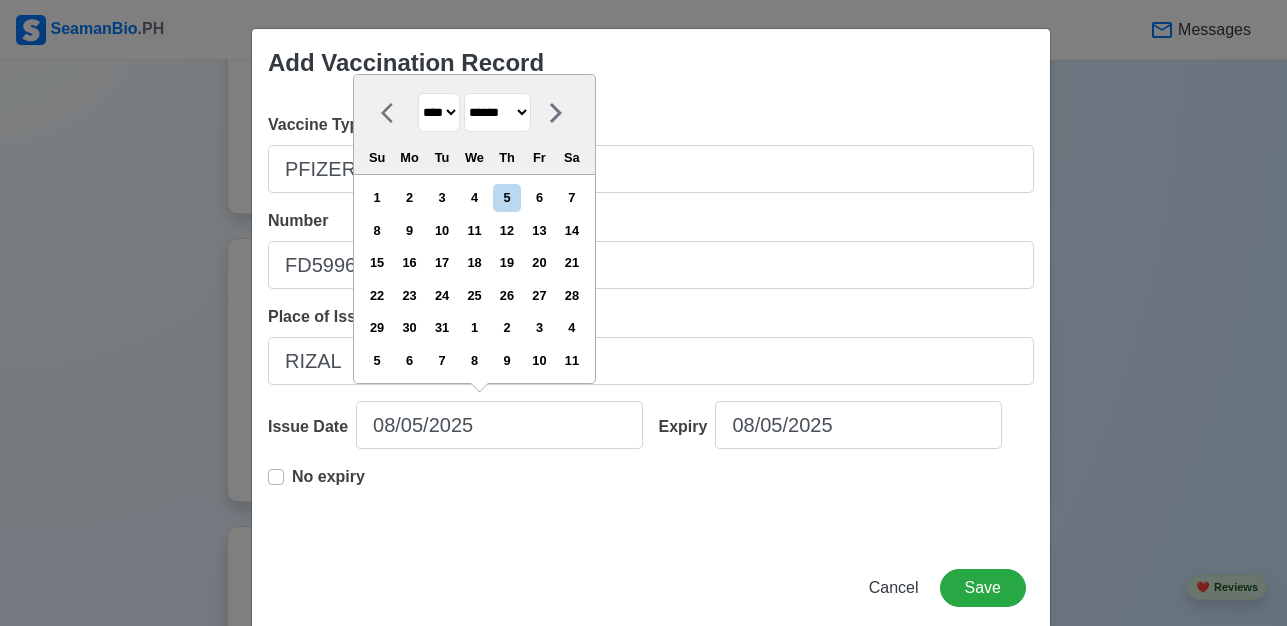 click on "******* ******** ***** ***** *** **** **** ****** ********* ******* ******** ********" at bounding box center [497, 112] 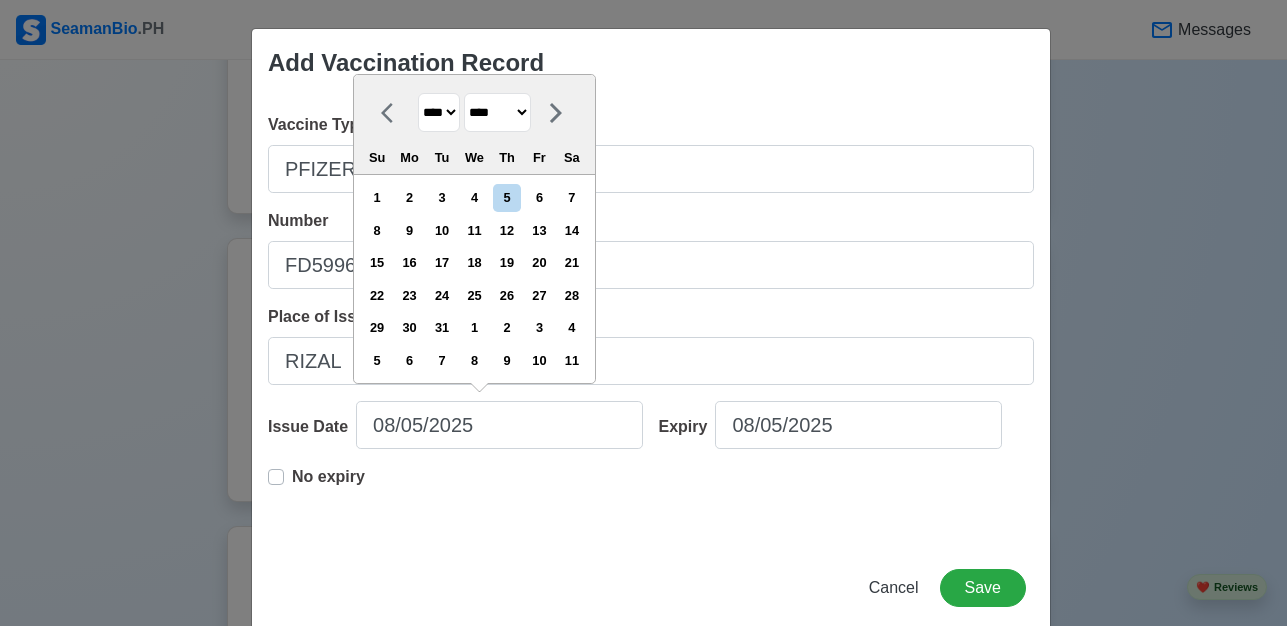click on "******* ******** ***** ***** *** **** **** ****** ********* ******* ******** ********" at bounding box center [497, 112] 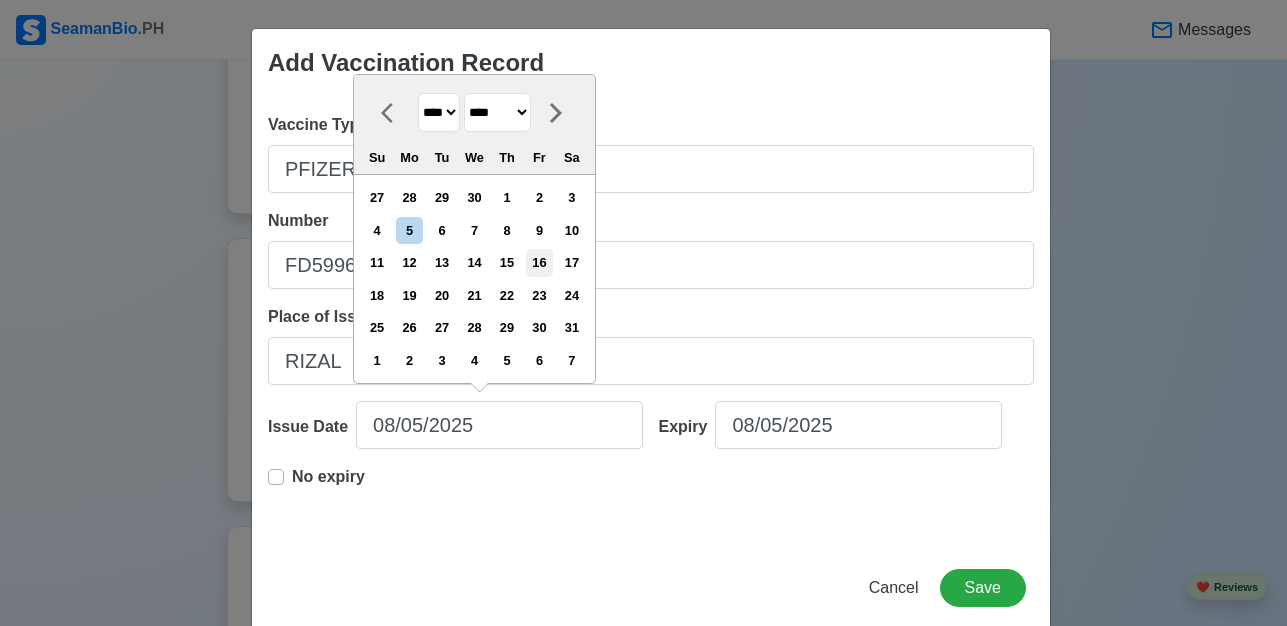 click on "16" at bounding box center (539, 262) 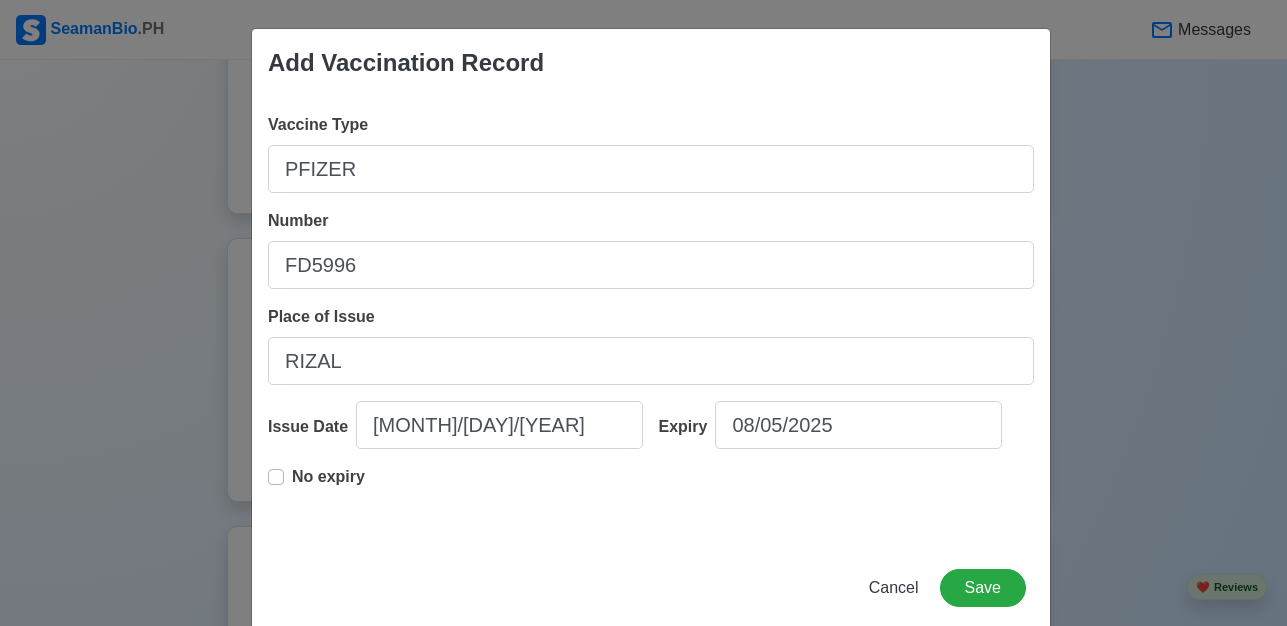 click on "No expiry" at bounding box center (328, 485) 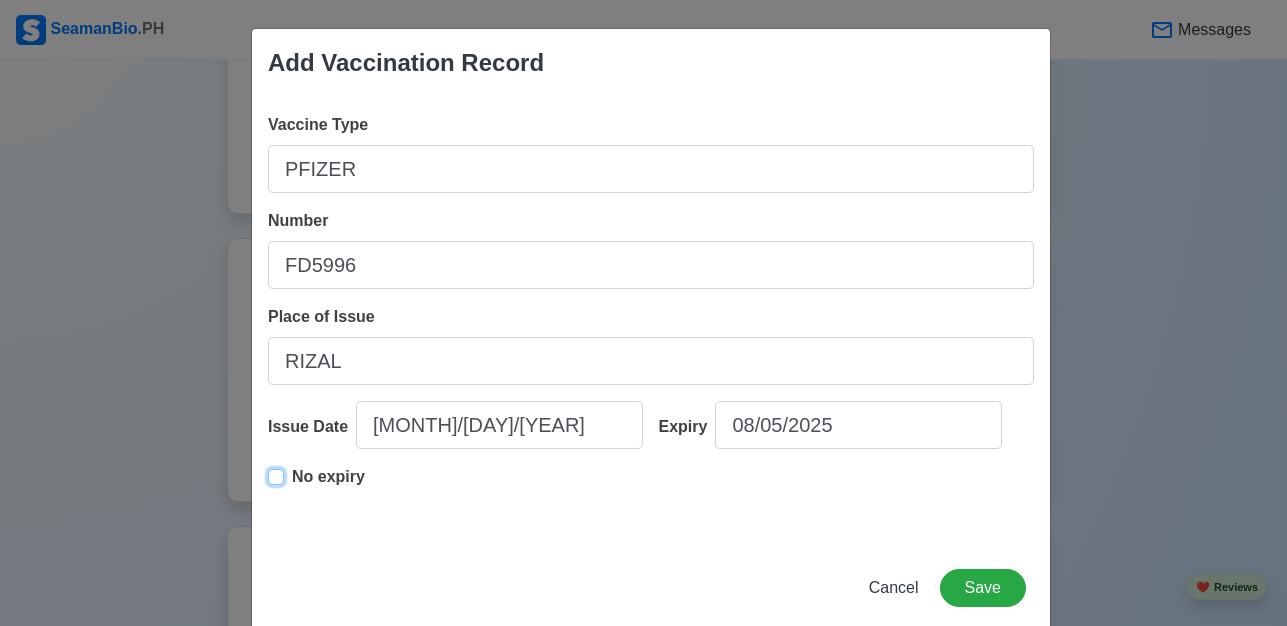type on "[MONTH]/[DAY]/[YEAR]" 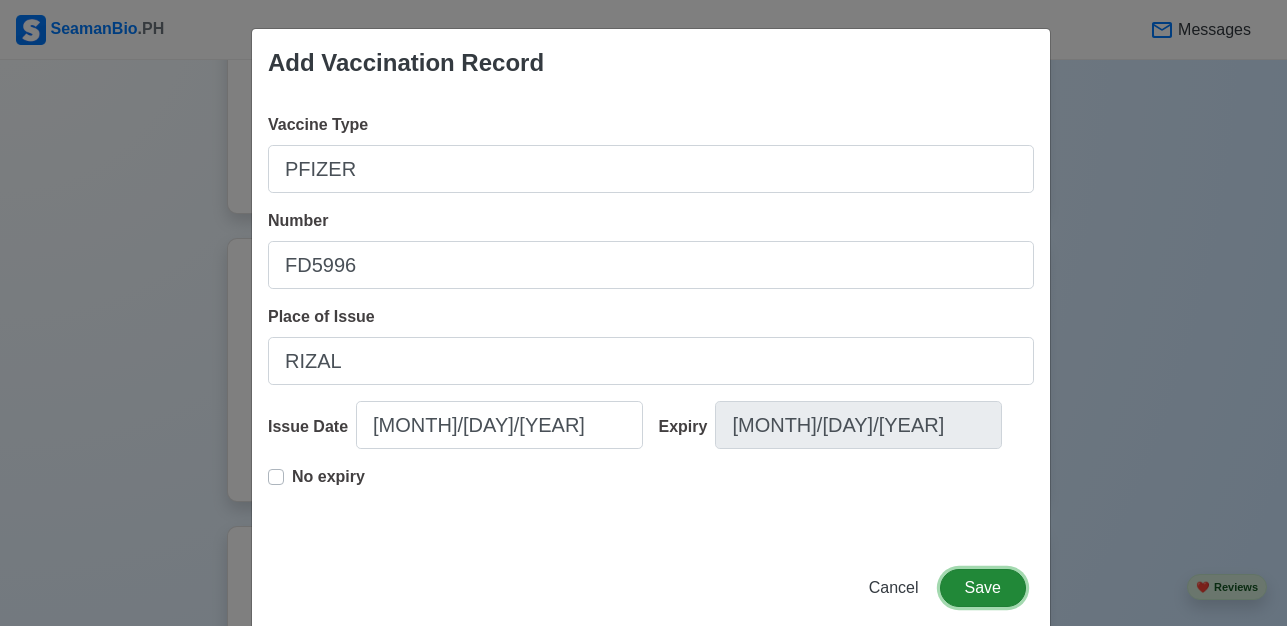 click on "Save" at bounding box center (983, 588) 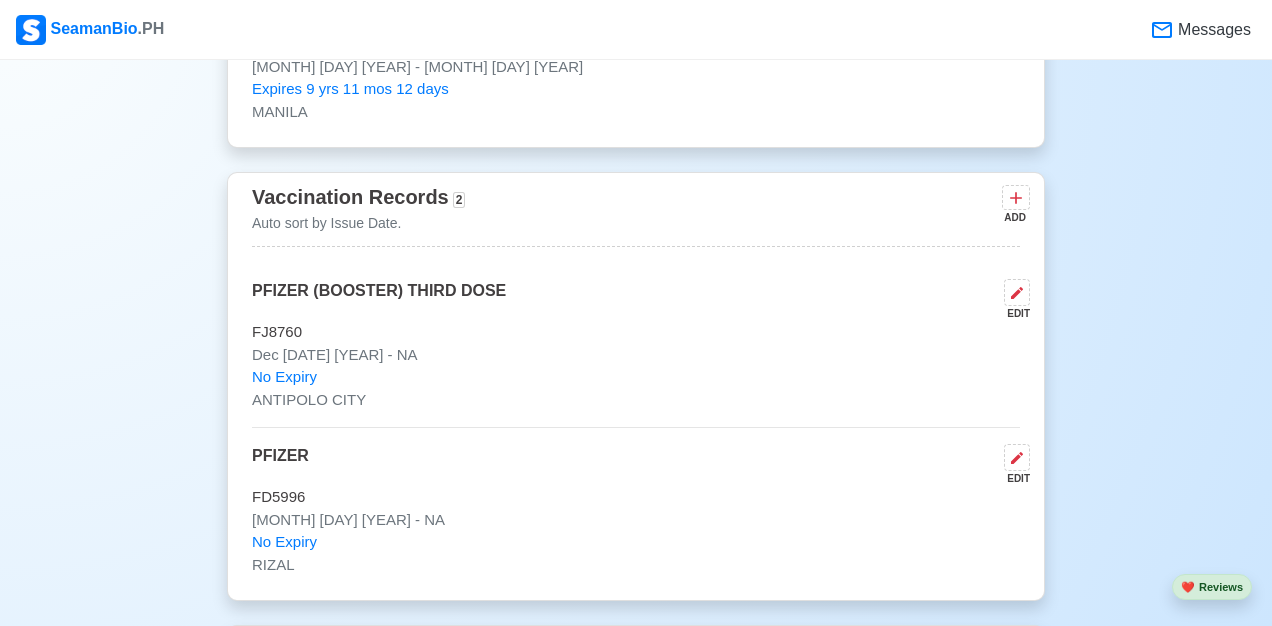 scroll, scrollTop: 2200, scrollLeft: 0, axis: vertical 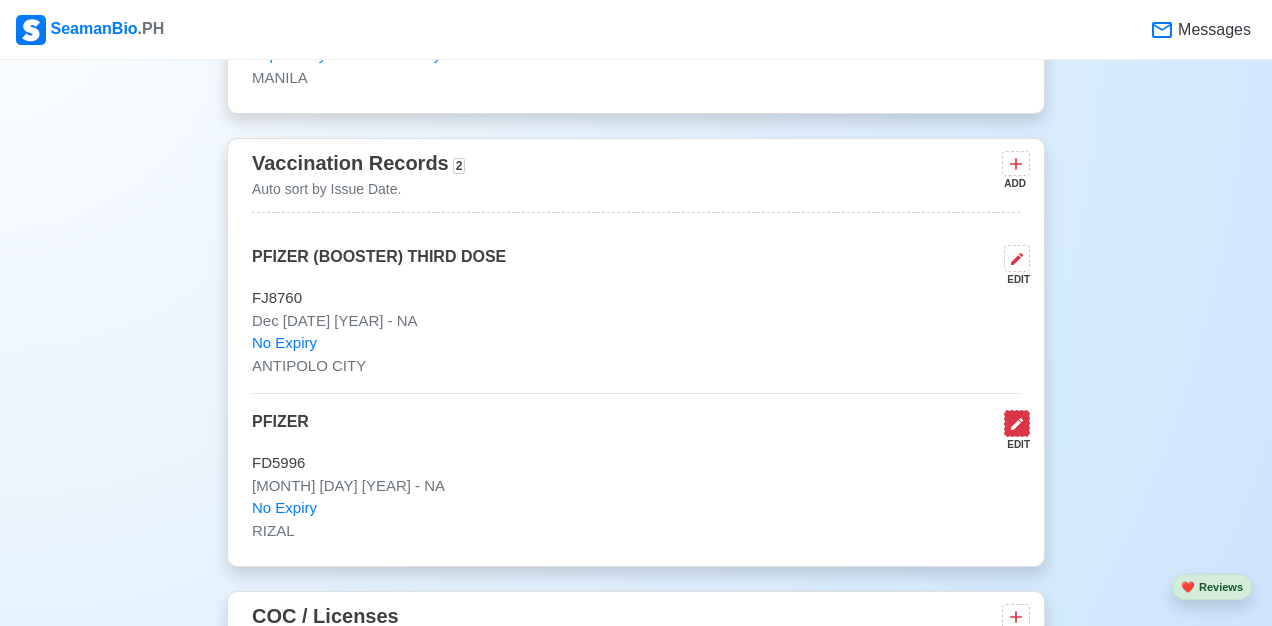 click 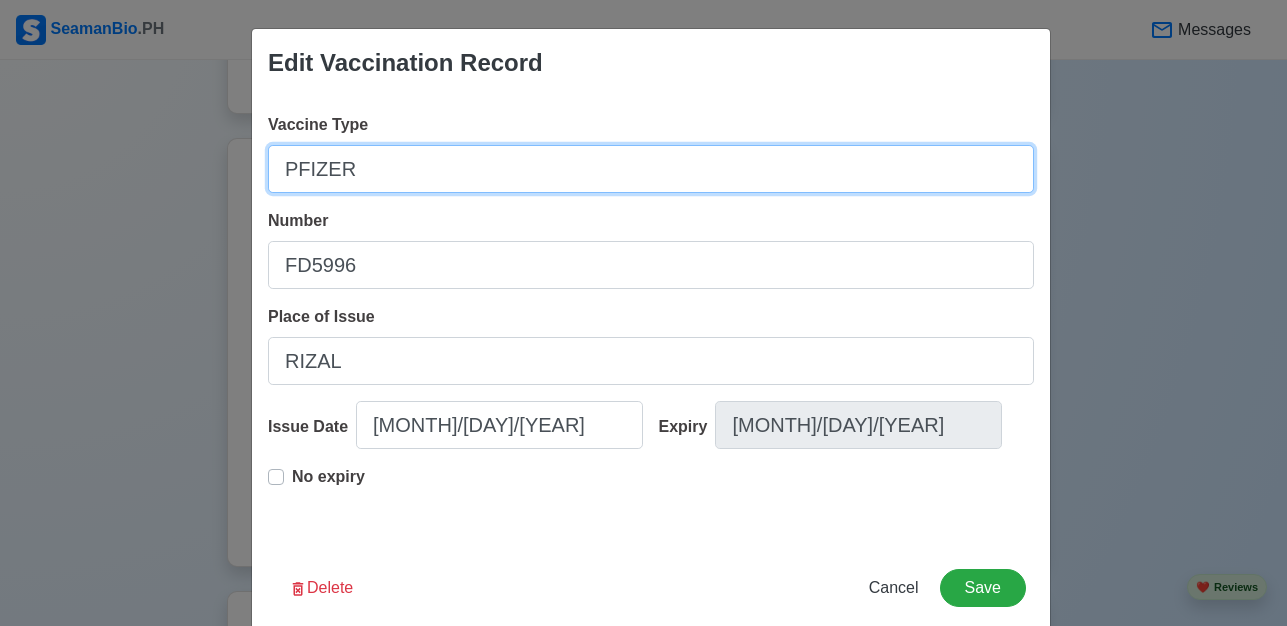 click on "PFIZER" at bounding box center (651, 169) 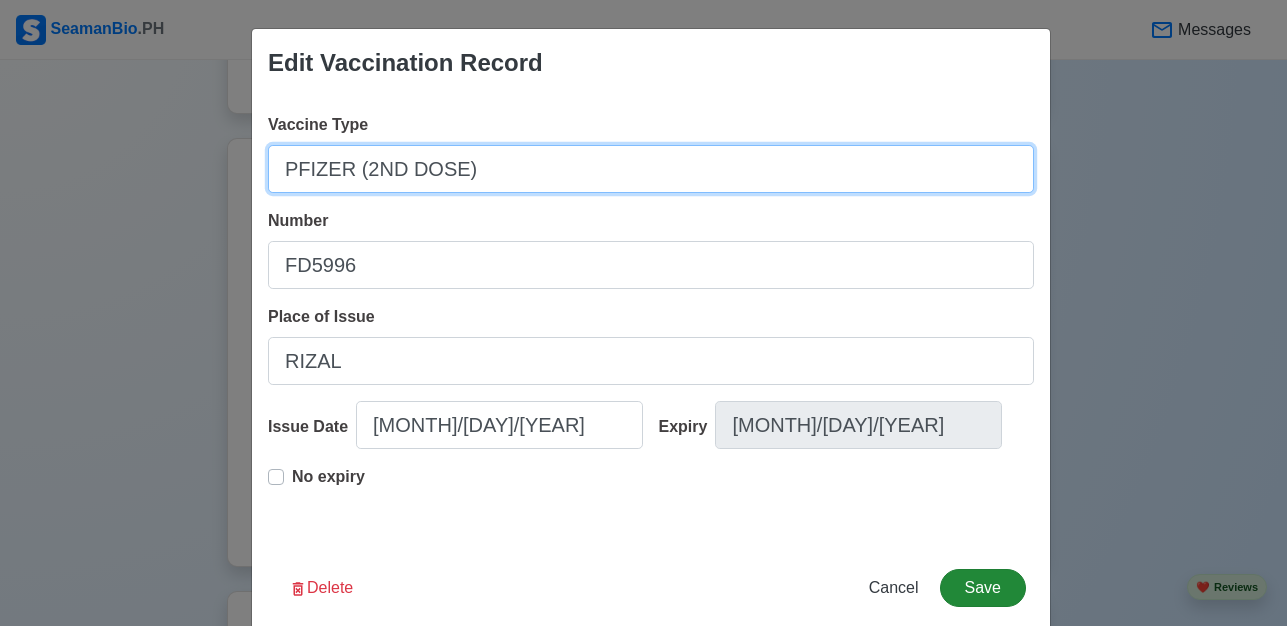 type on "PFIZER (2ND DOSE)" 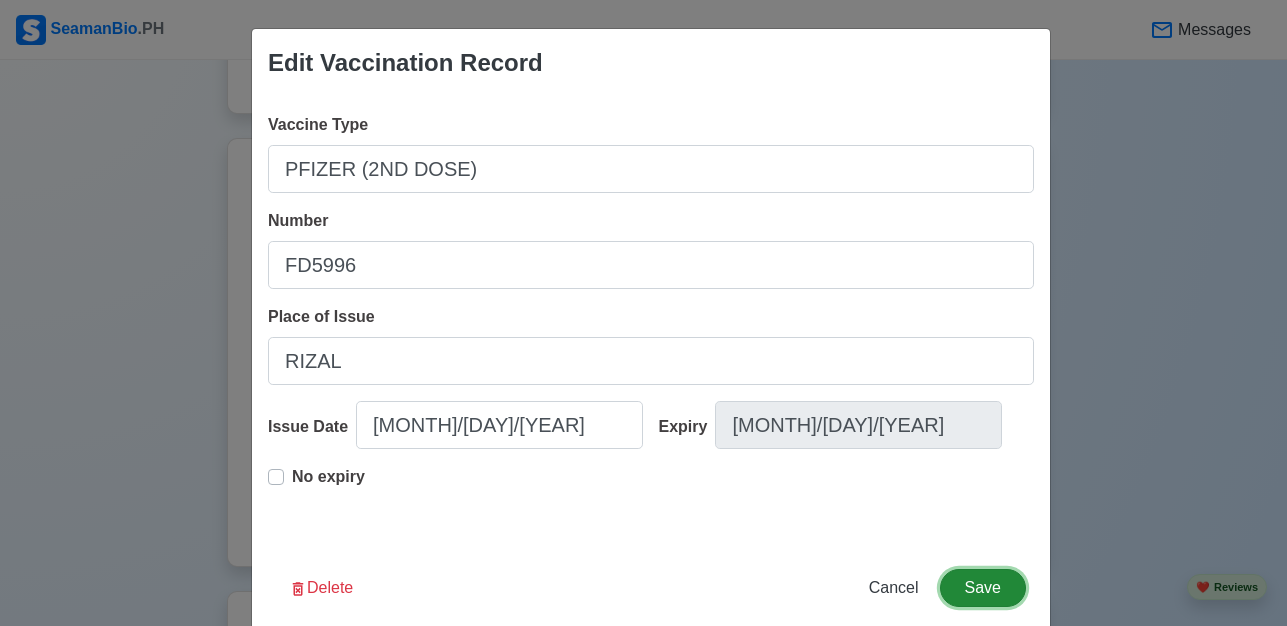 click on "Save" at bounding box center [983, 588] 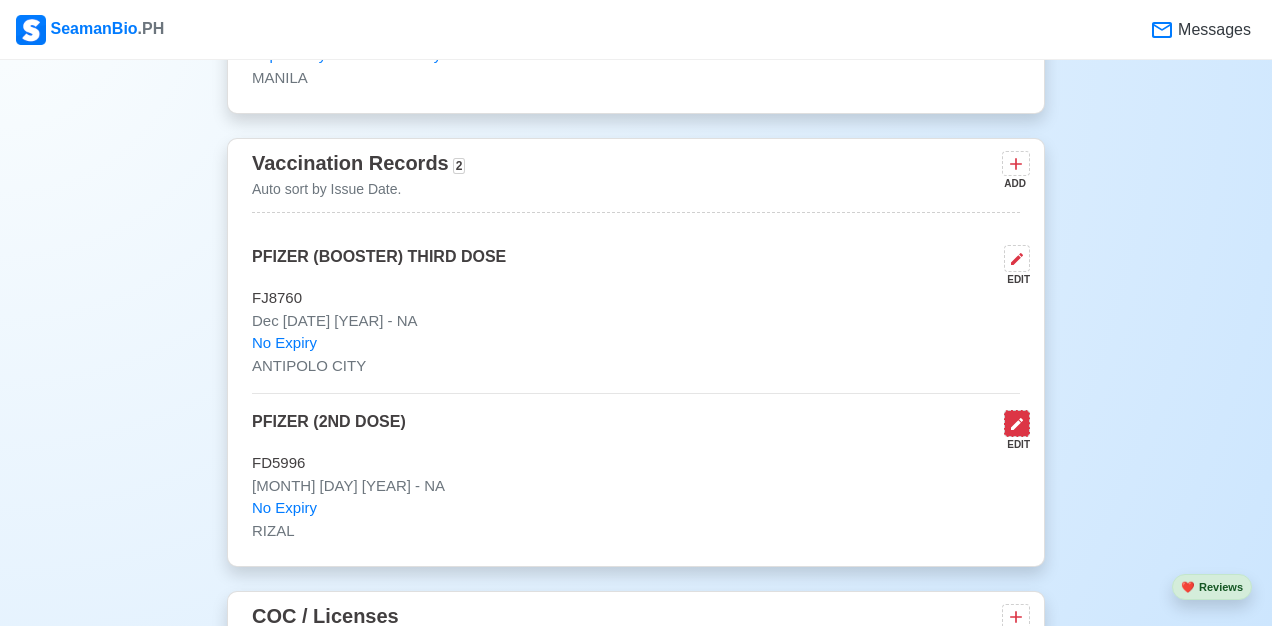 click 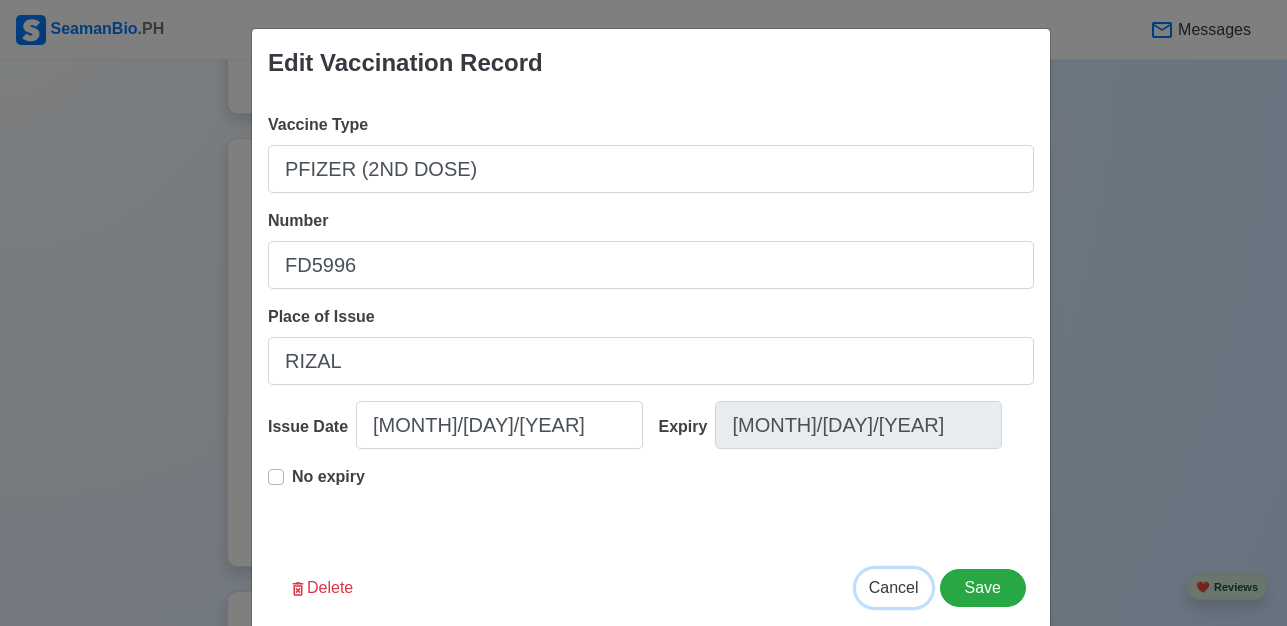 click on "Cancel" at bounding box center (894, 587) 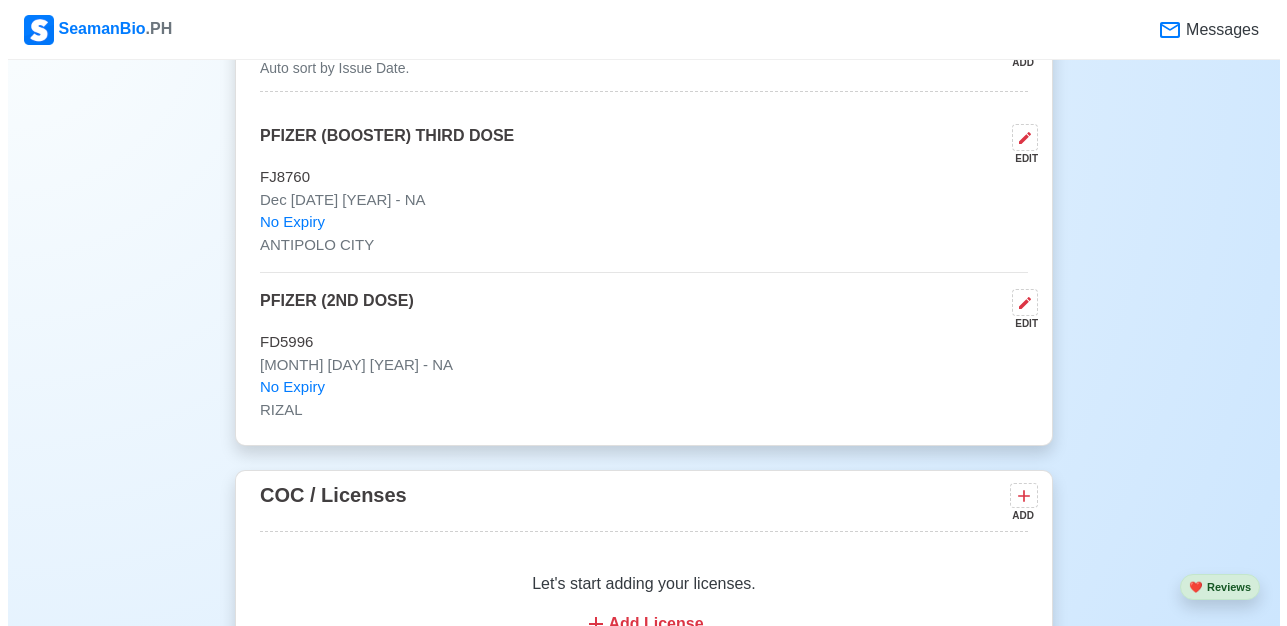 scroll, scrollTop: 2200, scrollLeft: 0, axis: vertical 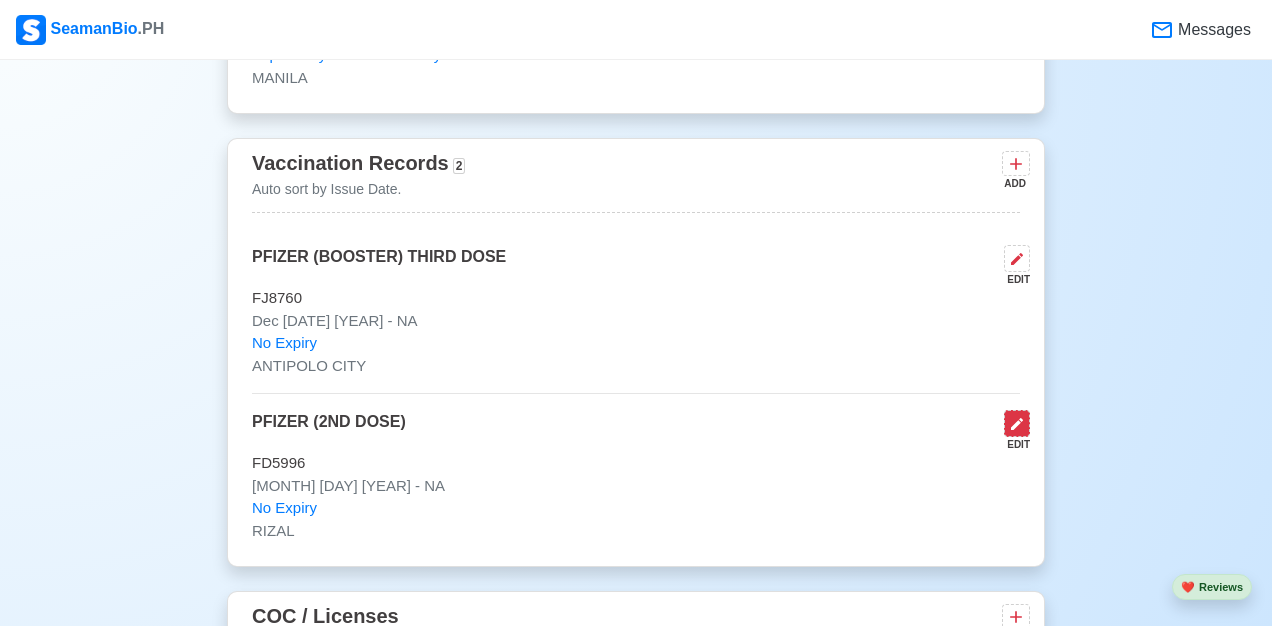 click 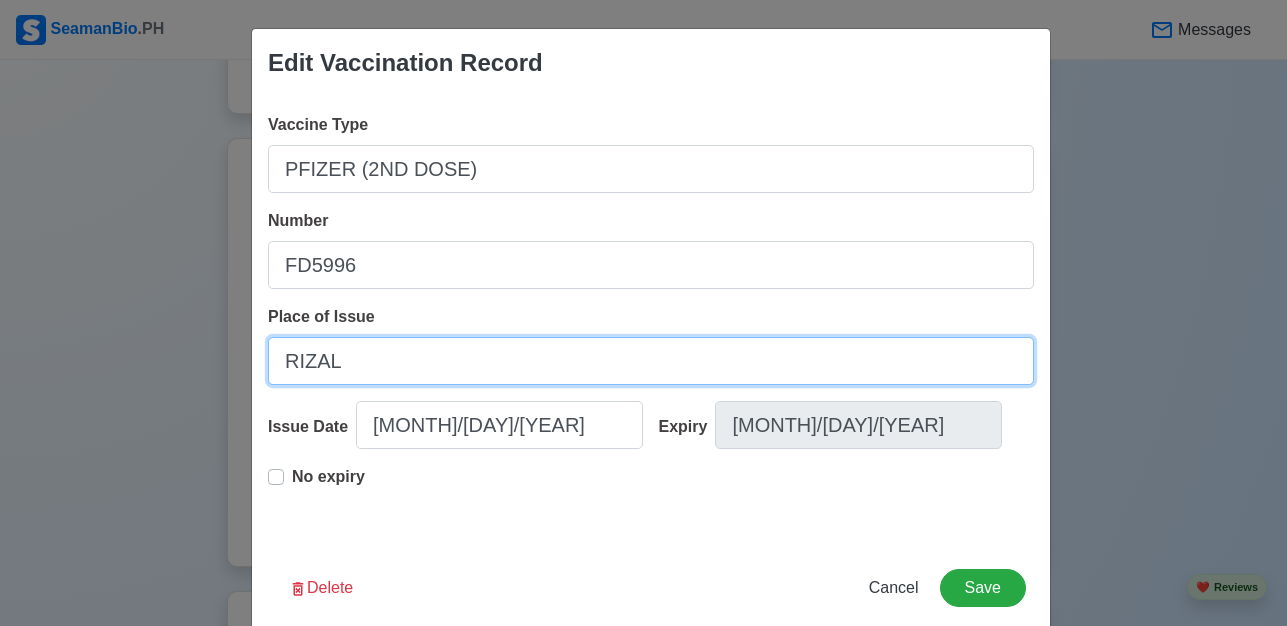 drag, startPoint x: 363, startPoint y: 369, endPoint x: 133, endPoint y: 368, distance: 230.00217 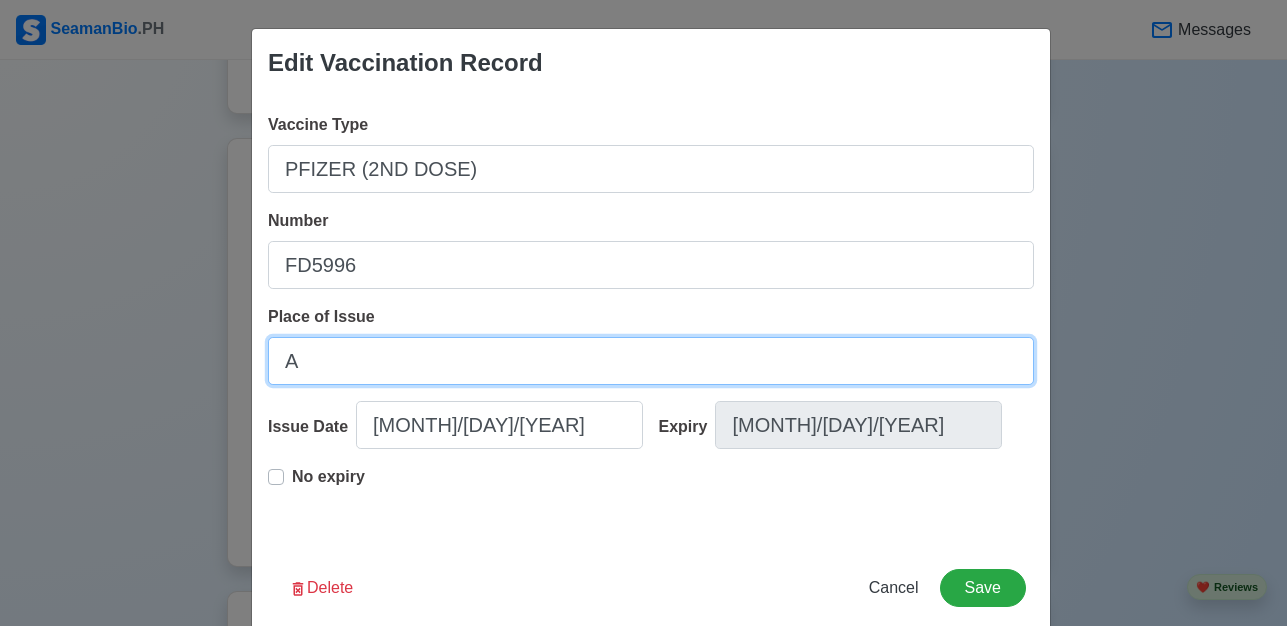 type on "ANTIPOLO CITY" 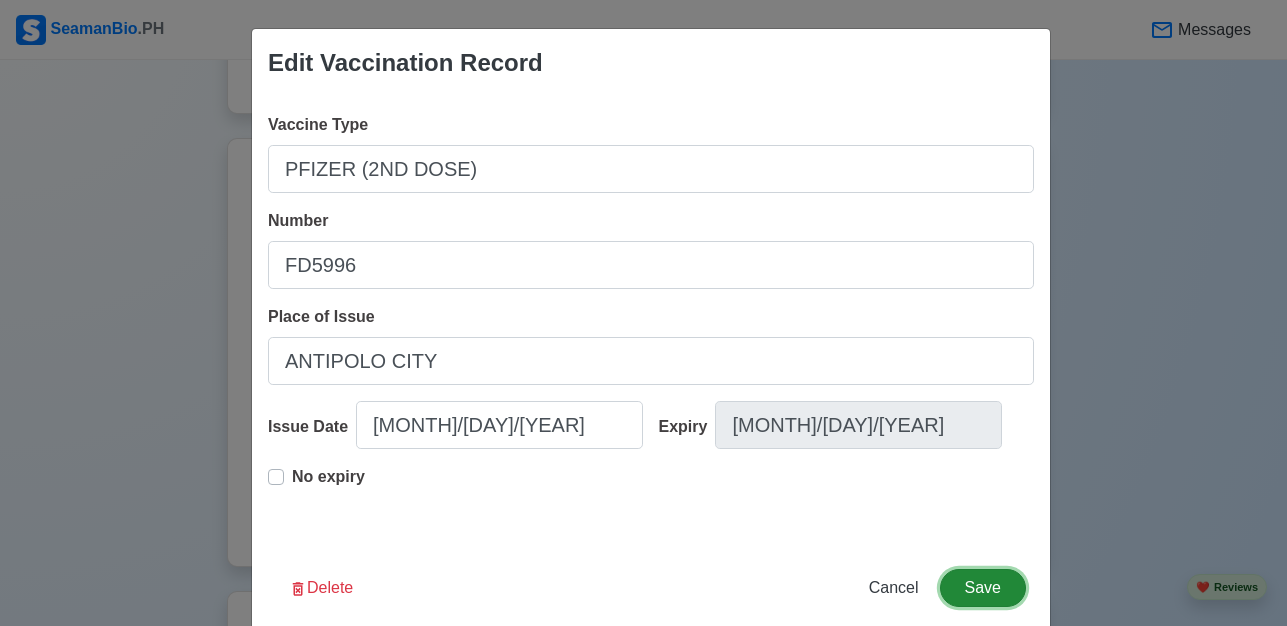 click on "Save" at bounding box center [983, 588] 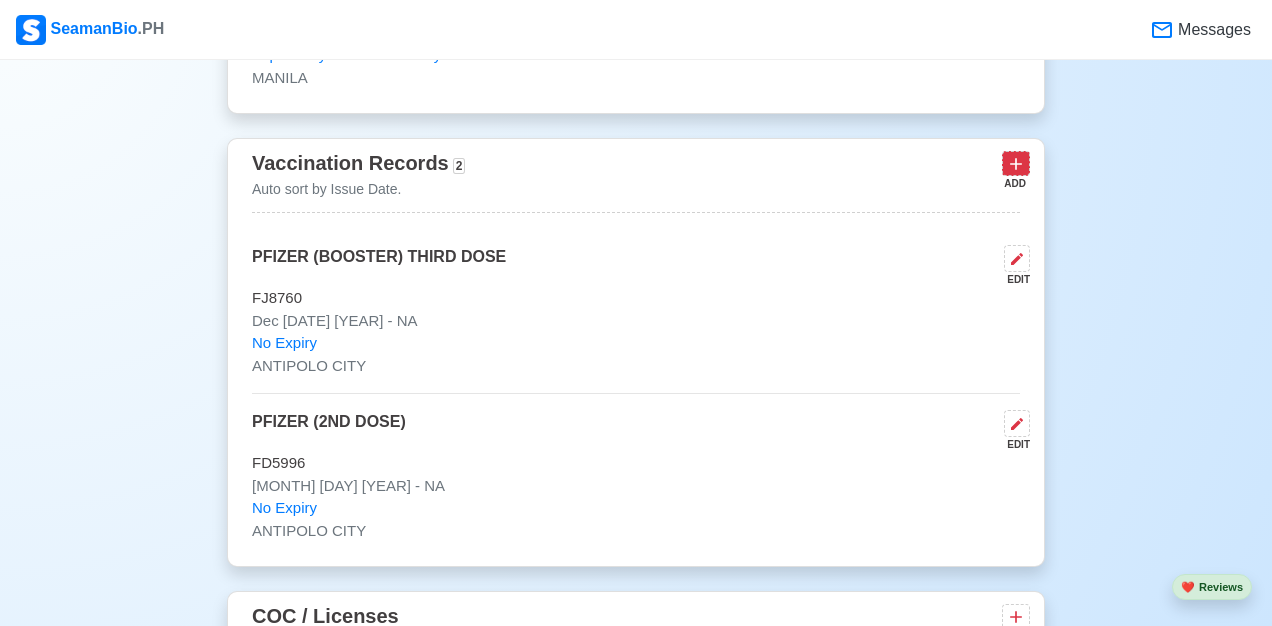 click 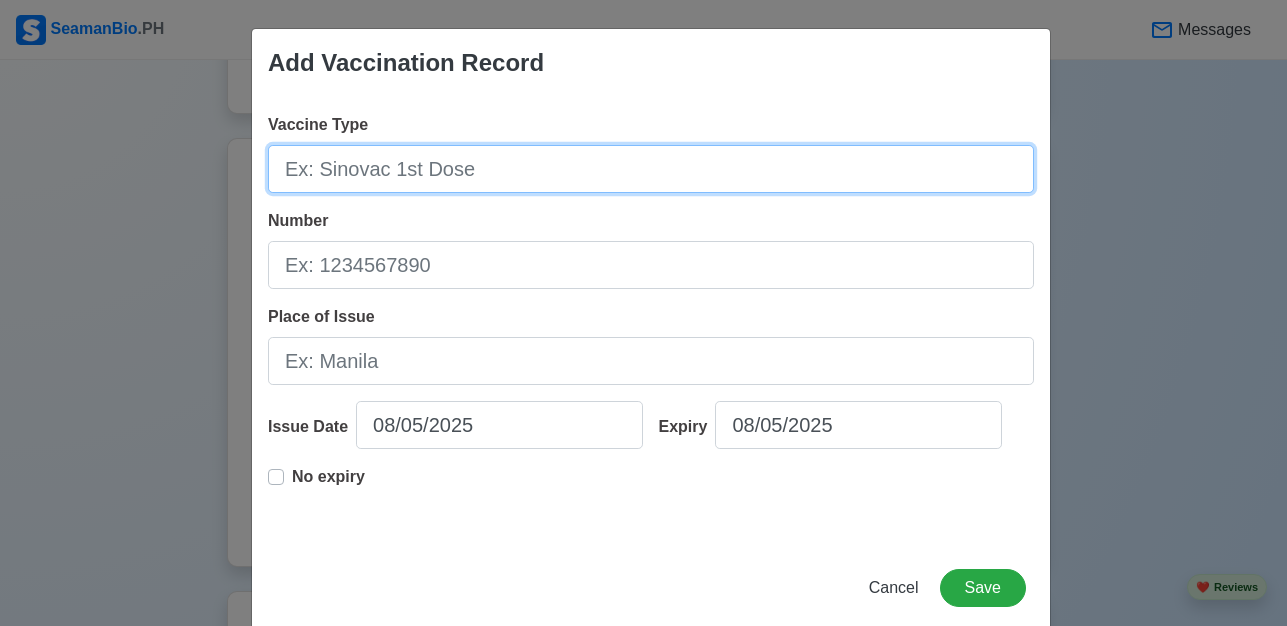 click on "Vaccine Type" at bounding box center [651, 169] 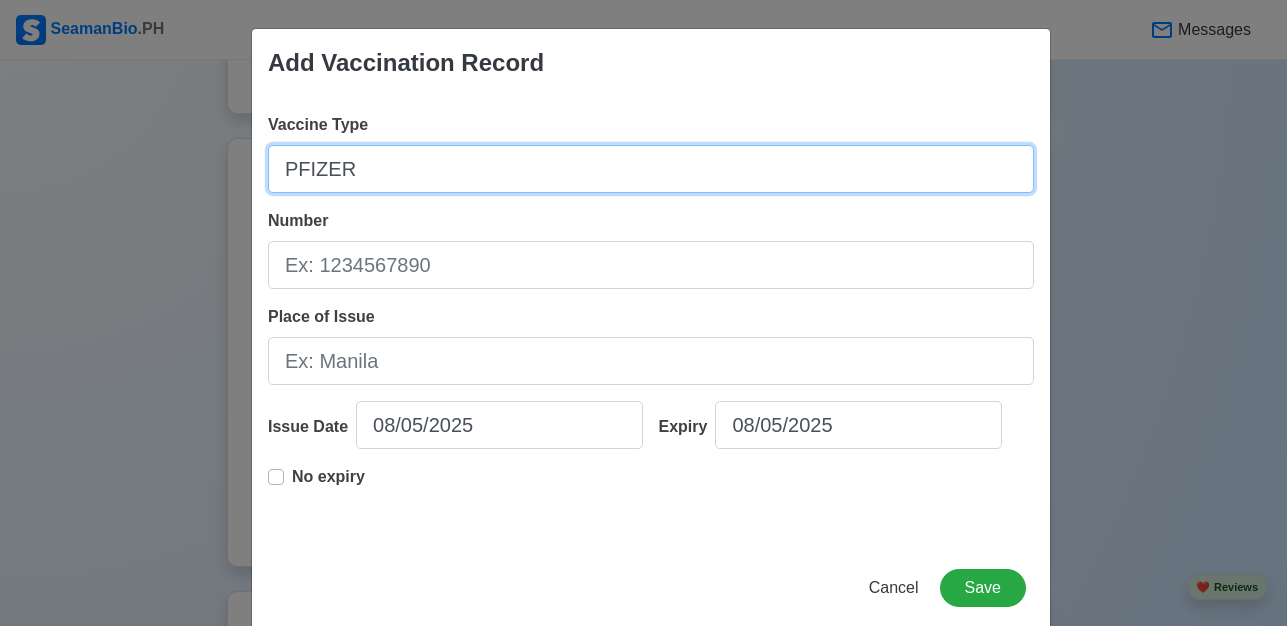 type on "PFIZER" 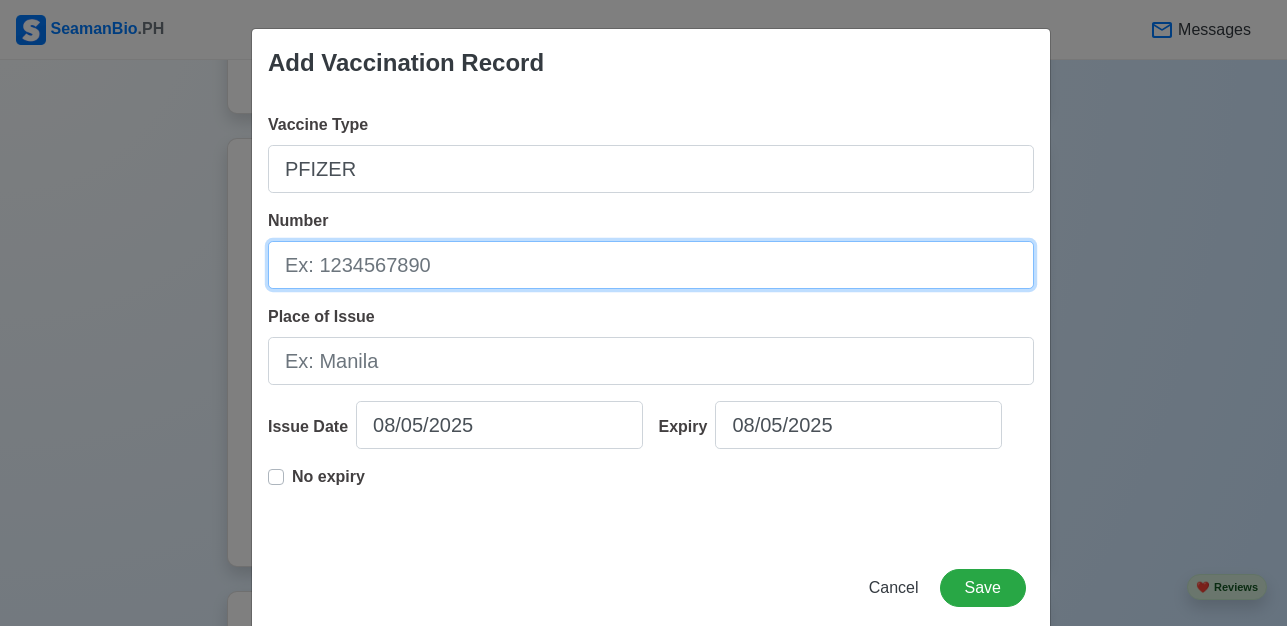click on "Number" at bounding box center [651, 265] 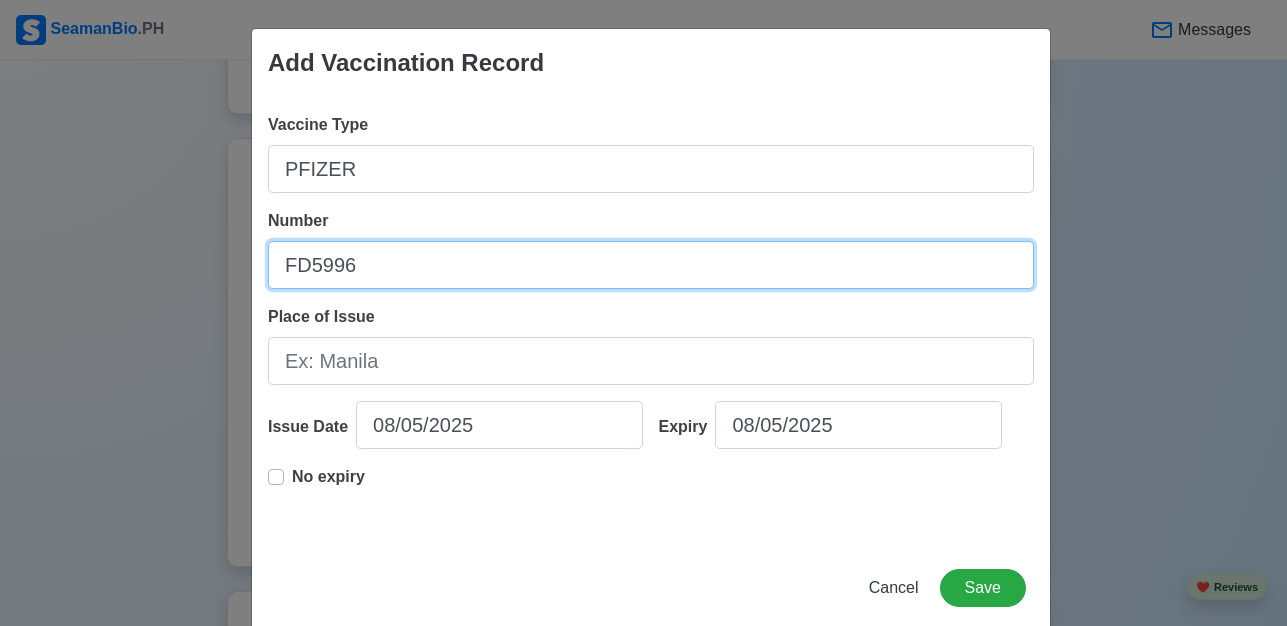 type on "FD5996" 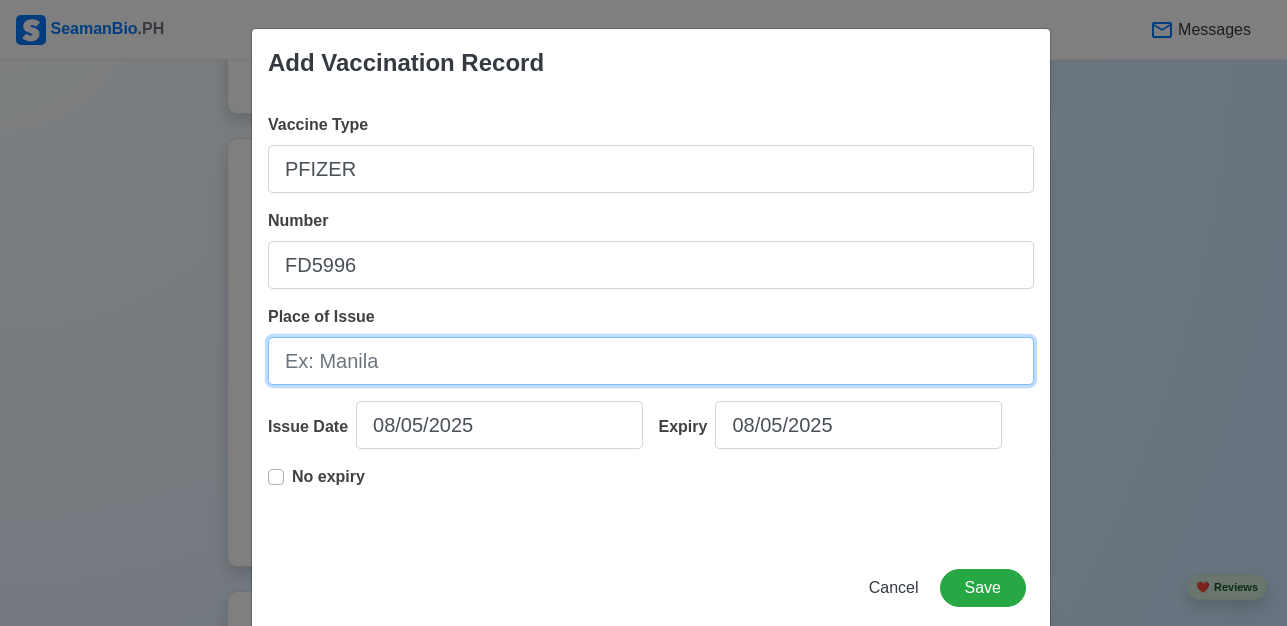 click on "Place of Issue" at bounding box center [651, 361] 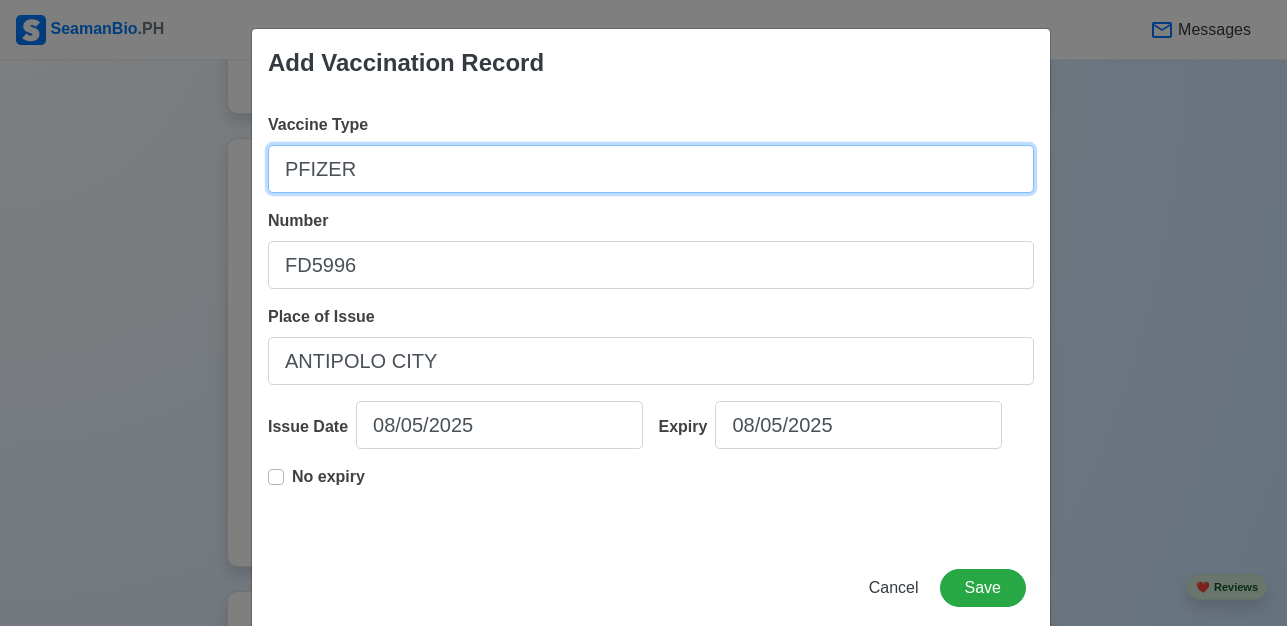 click on "PFIZER" at bounding box center (651, 169) 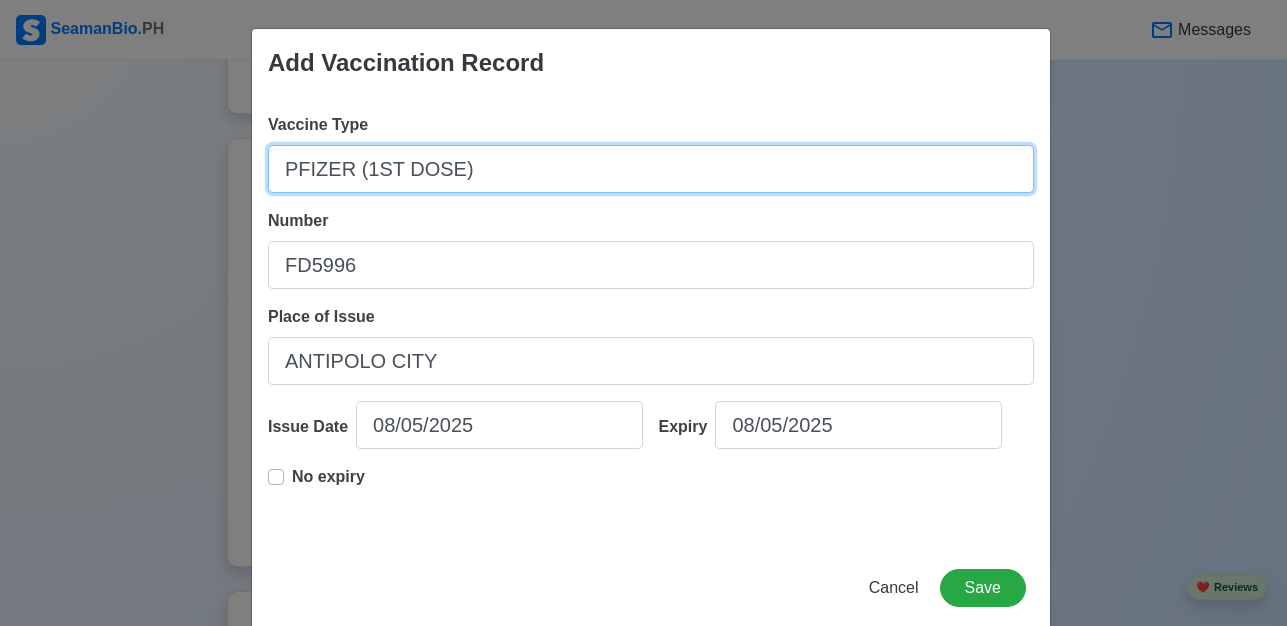 type on "PFIZER (1ST DOSE)" 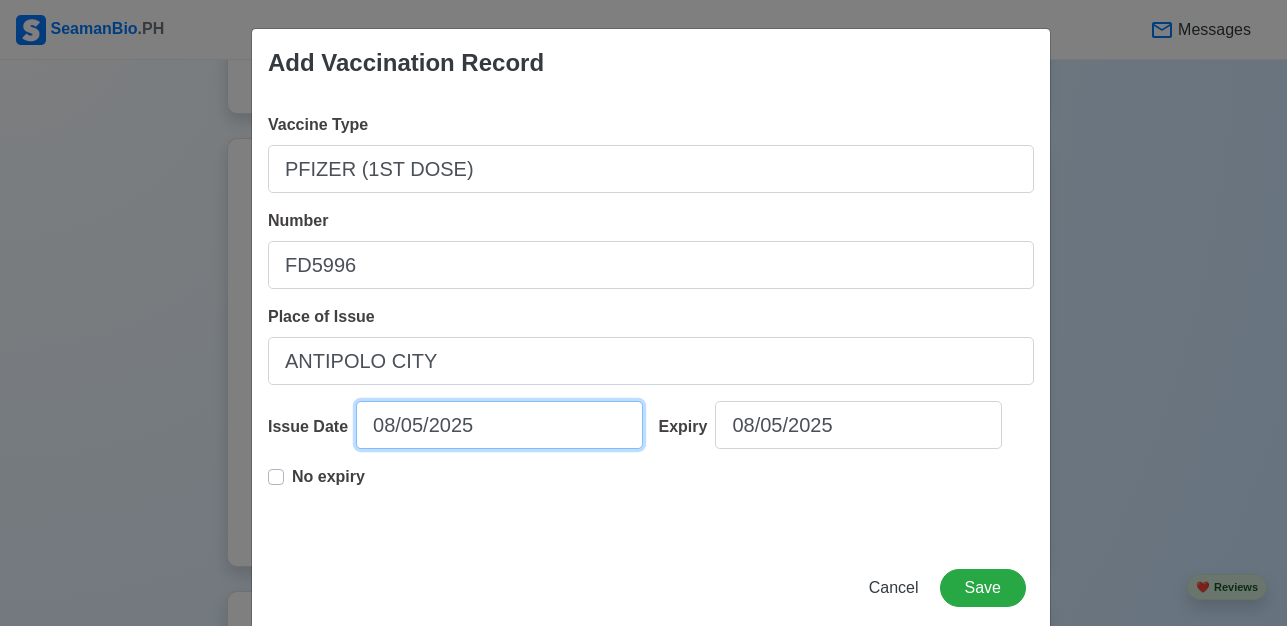 click on "08/05/2025" at bounding box center (499, 425) 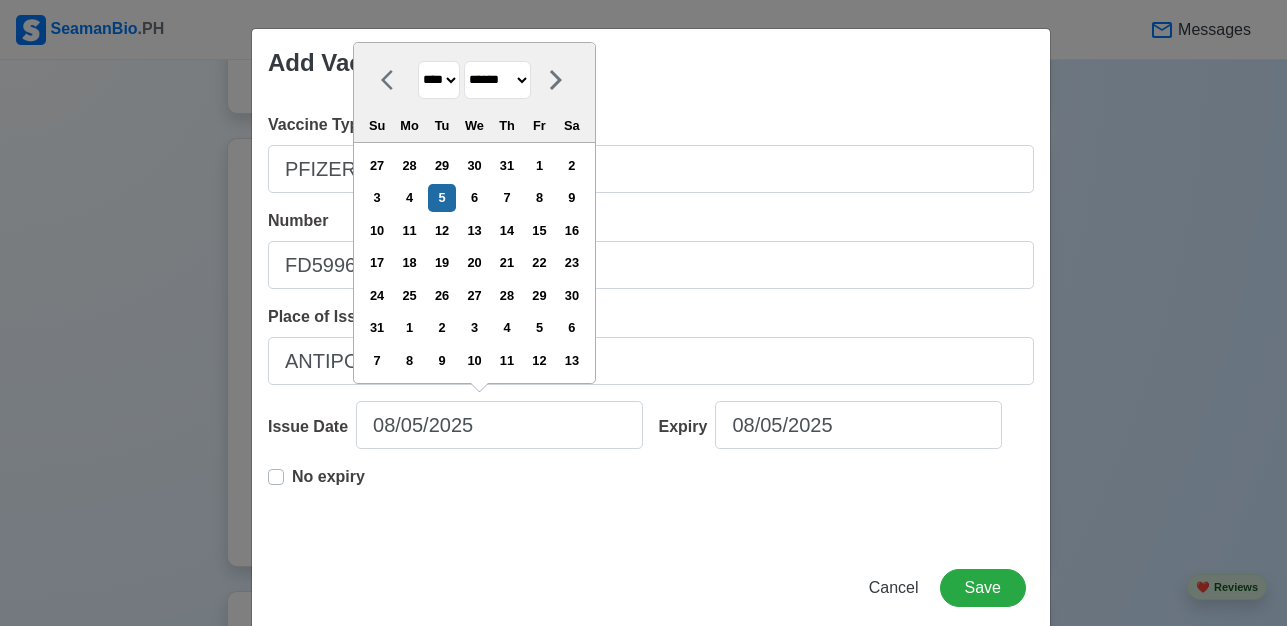 click on "**** **** **** **** **** **** **** **** **** **** **** **** **** **** **** **** **** **** **** **** **** **** **** **** **** **** **** **** **** **** **** **** **** **** **** **** **** **** **** **** **** **** **** **** **** **** **** **** **** **** **** **** **** **** **** **** **** **** **** **** **** **** **** **** **** **** **** **** **** **** **** **** **** **** **** **** **** **** **** **** **** **** **** **** **** **** **** **** **** **** **** **** **** **** **** **** **** **** **** **** **** **** **** **** **** ****" at bounding box center [439, 80] 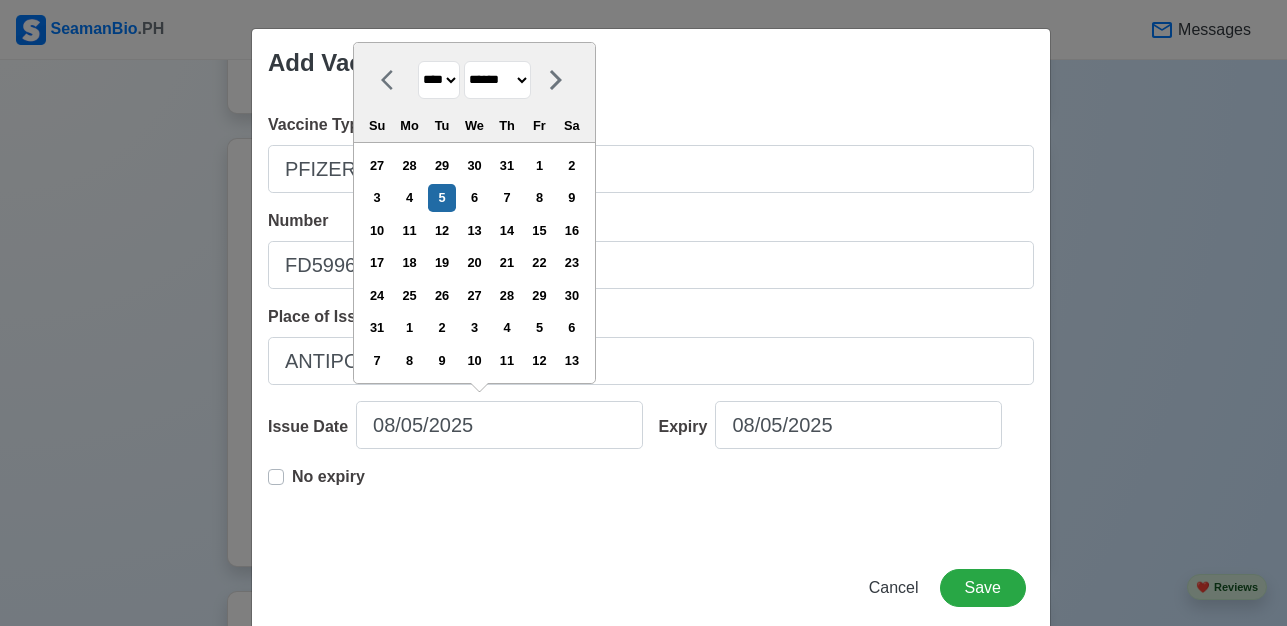 select on "****" 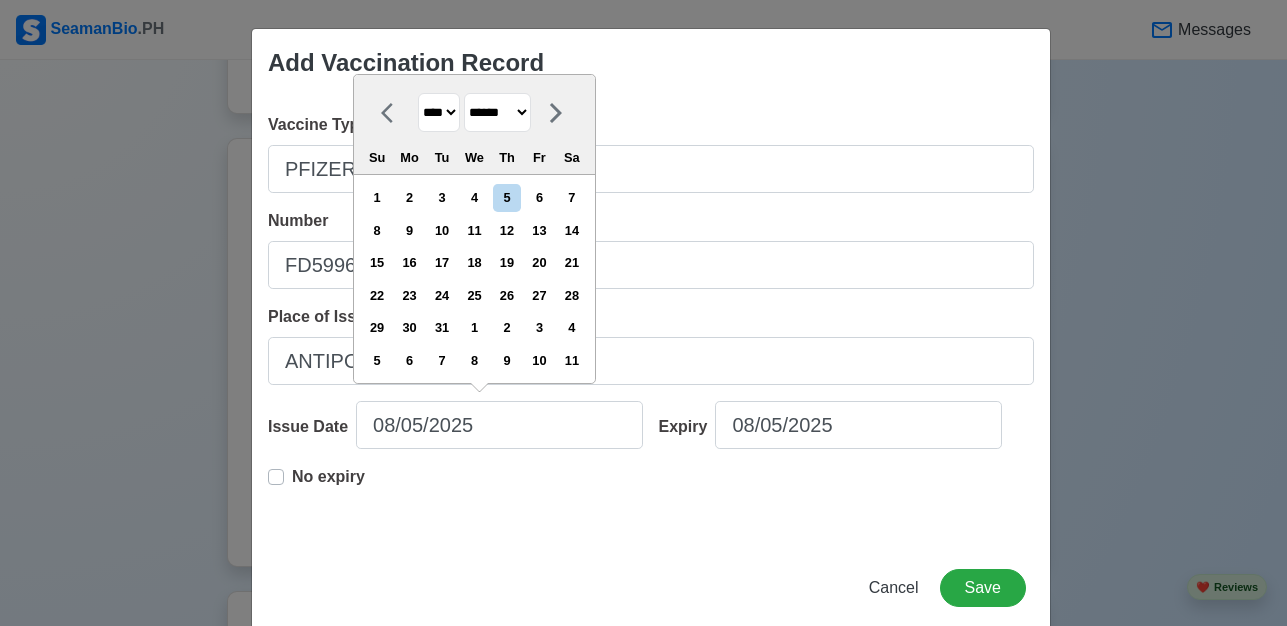 click on "******* ******** ***** ***** *** **** **** ****** ********* ******* ******** ********" at bounding box center (497, 112) 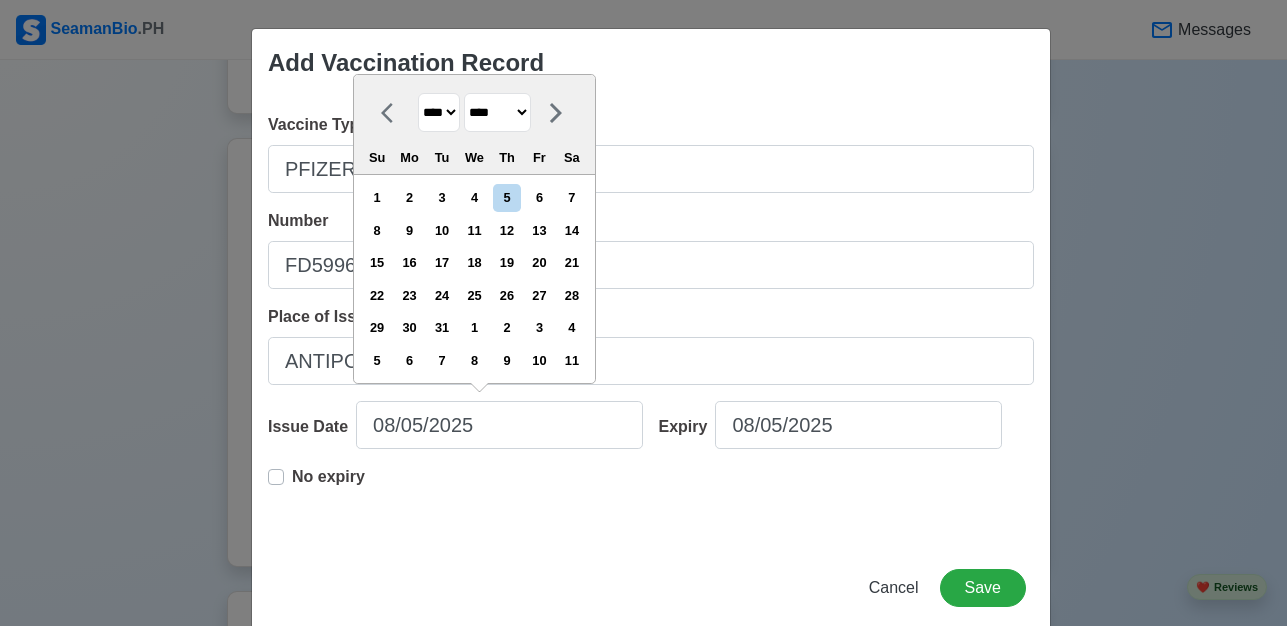 click on "******* ******** ***** ***** *** **** **** ****** ********* ******* ******** ********" at bounding box center (497, 112) 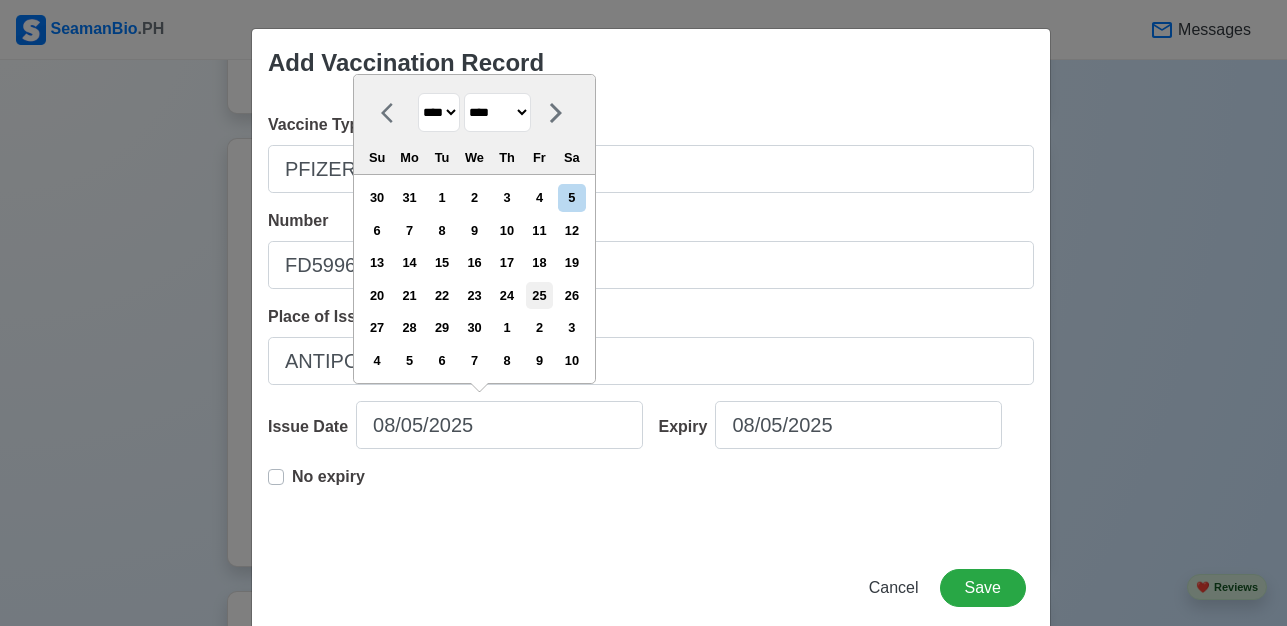 click on "25" at bounding box center [539, 295] 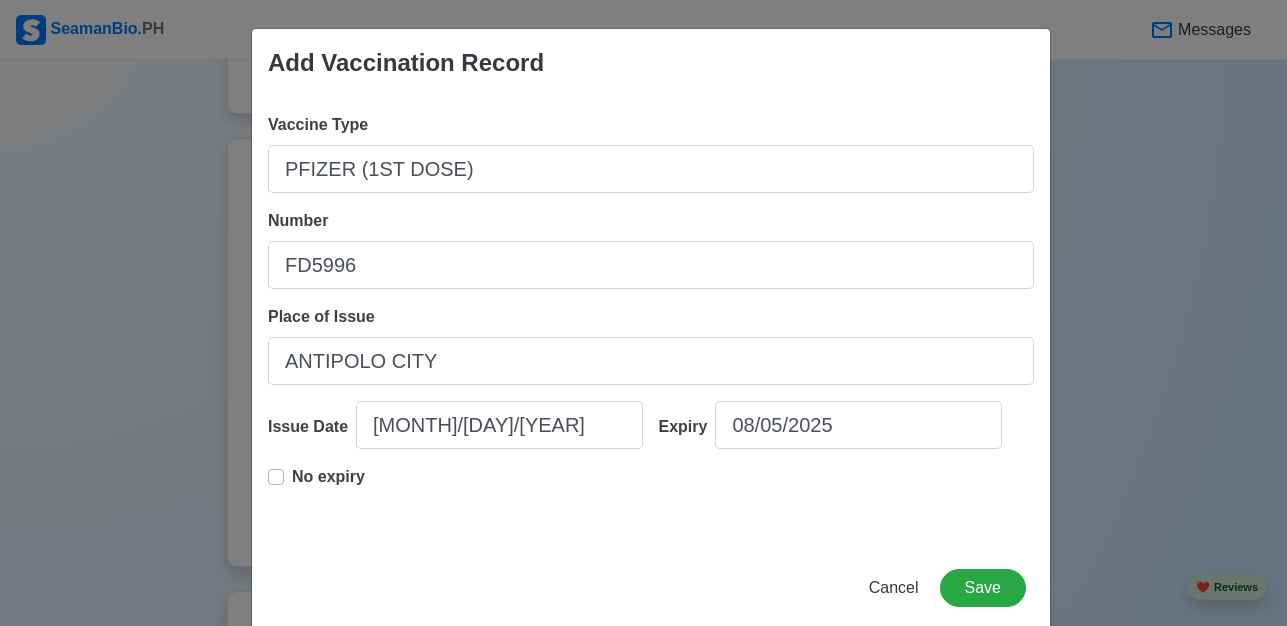 click on "No expiry" at bounding box center (316, 485) 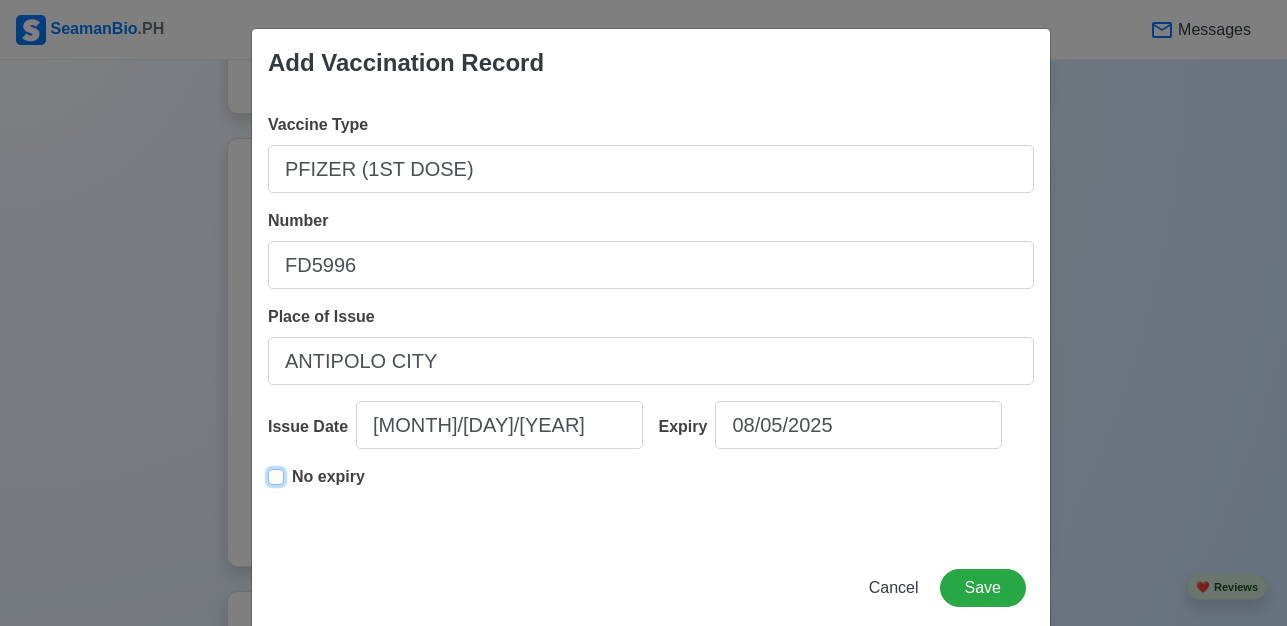 type on "[MONTH]/[DAY]/[YEAR]" 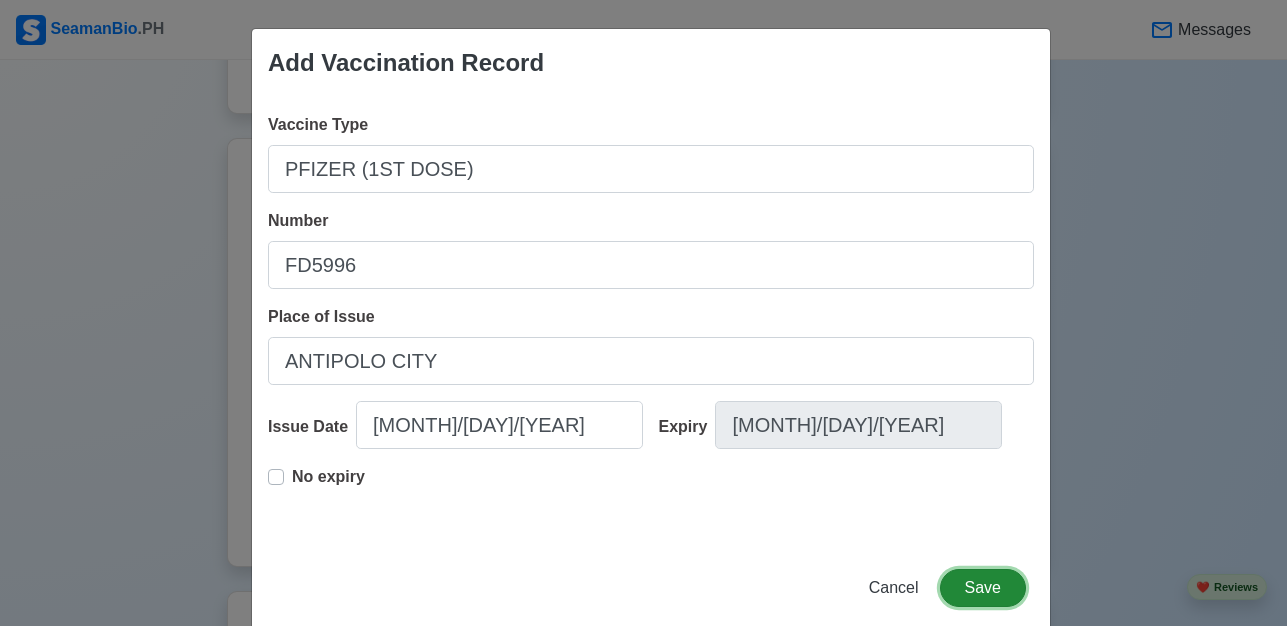 click on "Save" at bounding box center [983, 588] 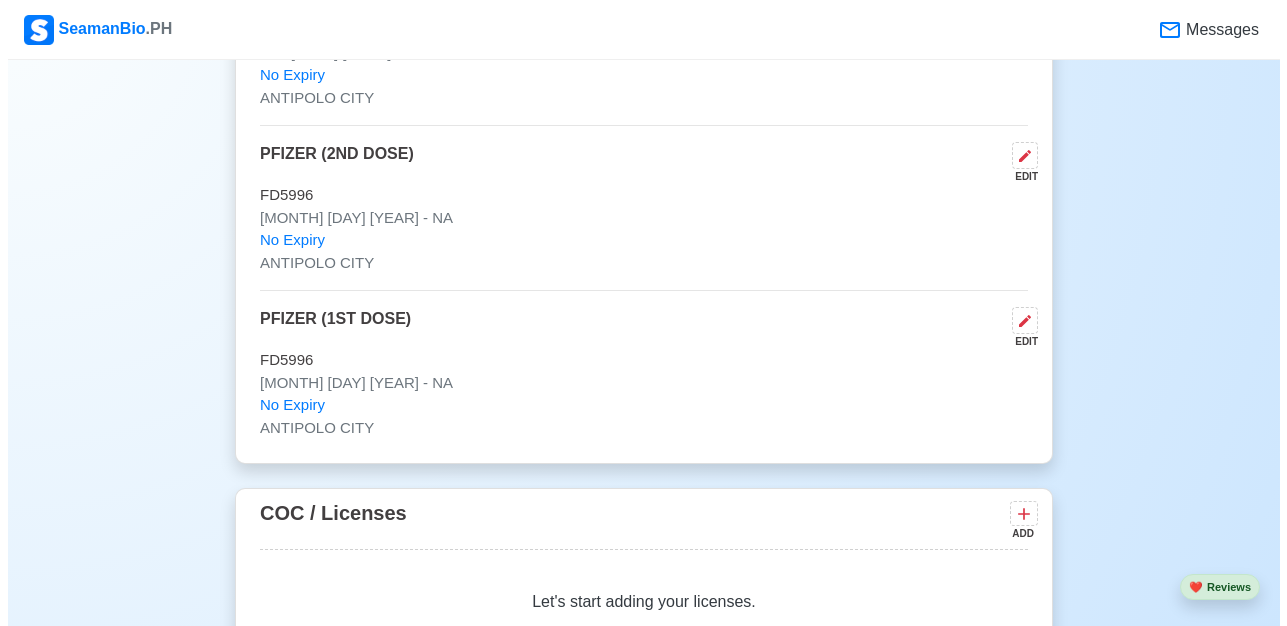 scroll, scrollTop: 2300, scrollLeft: 0, axis: vertical 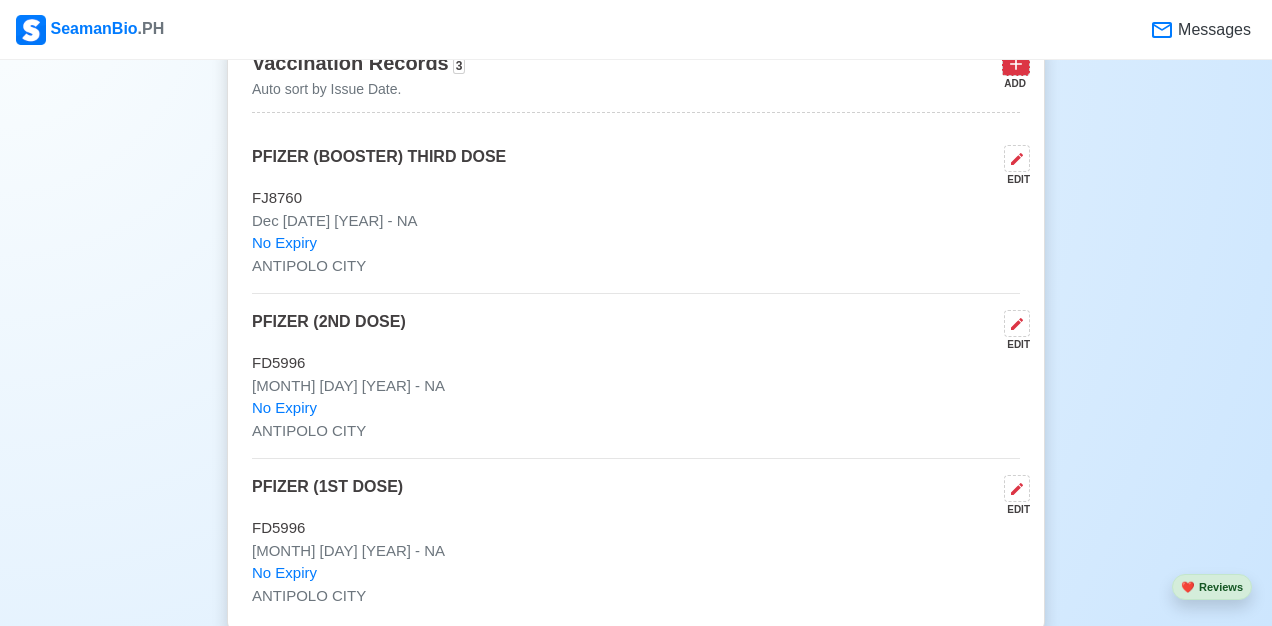click 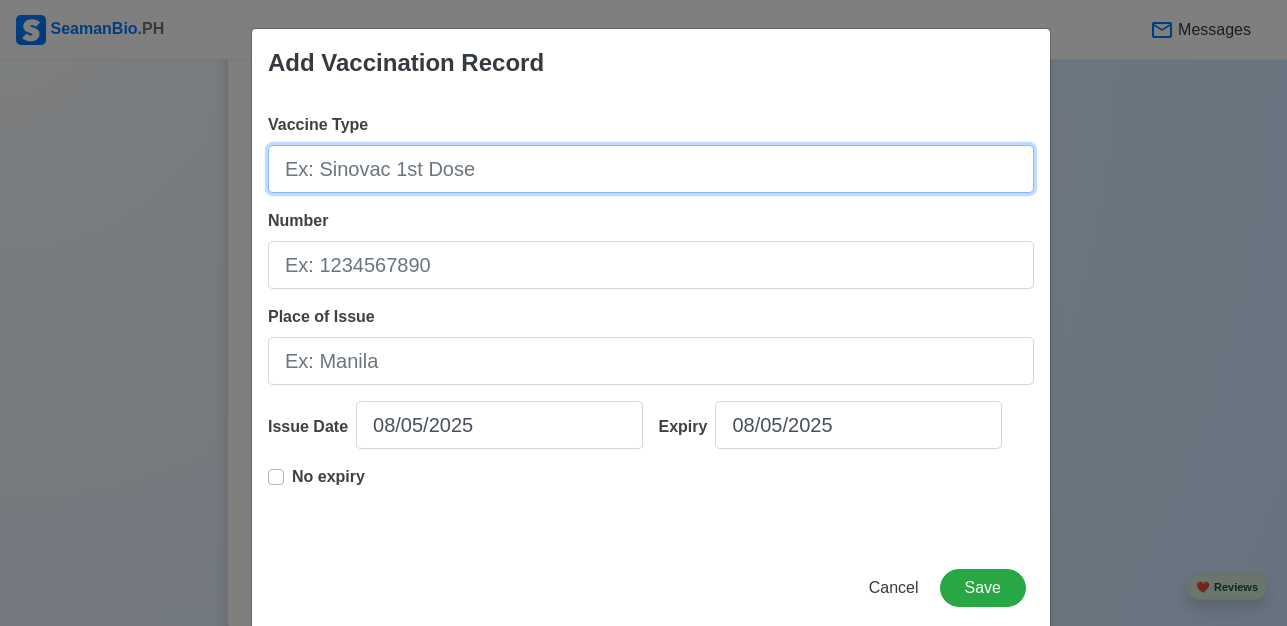 click on "Vaccine Type" at bounding box center (651, 169) 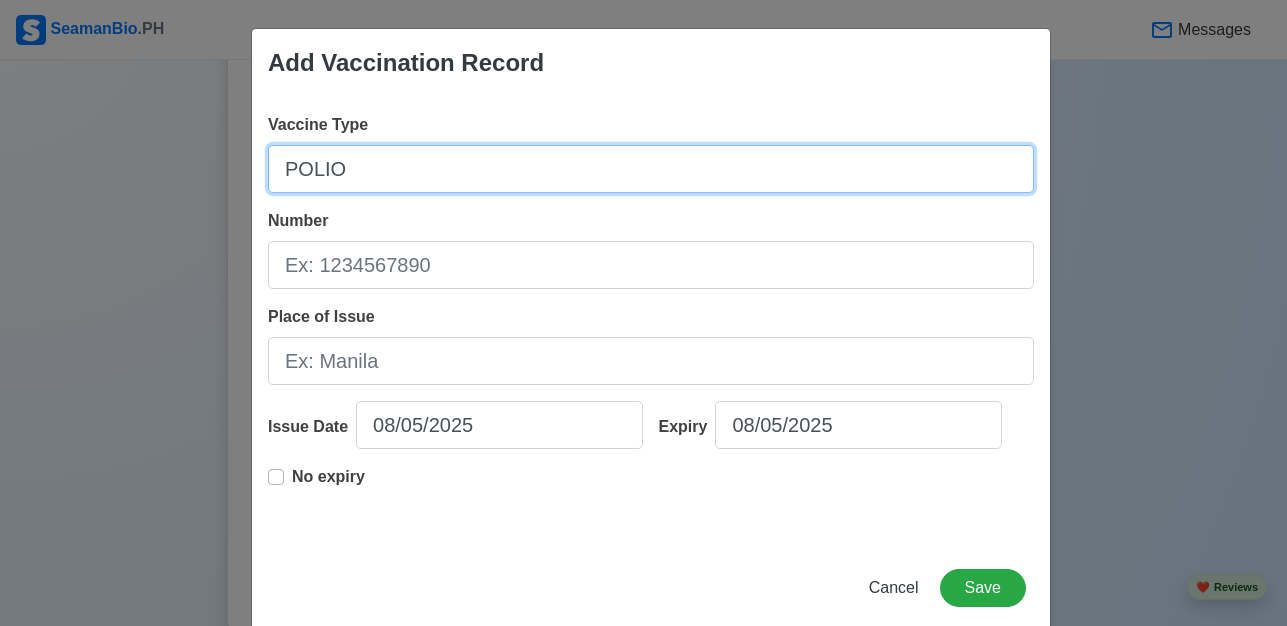 type on "POLIO" 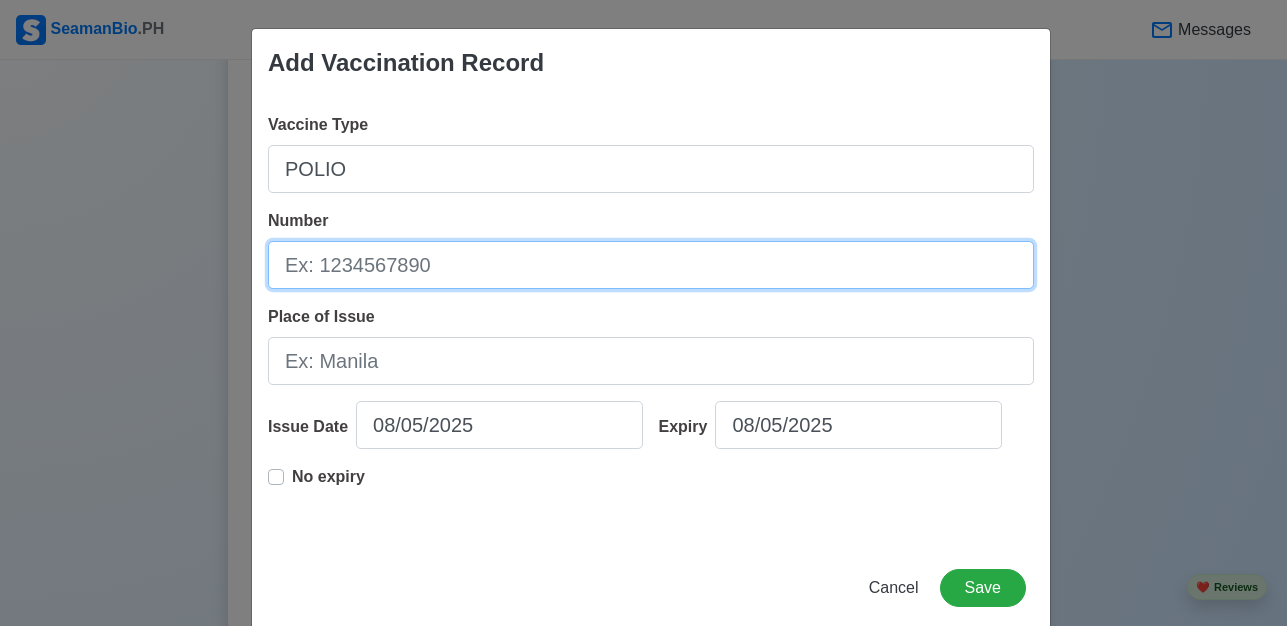 click on "Number" at bounding box center [651, 265] 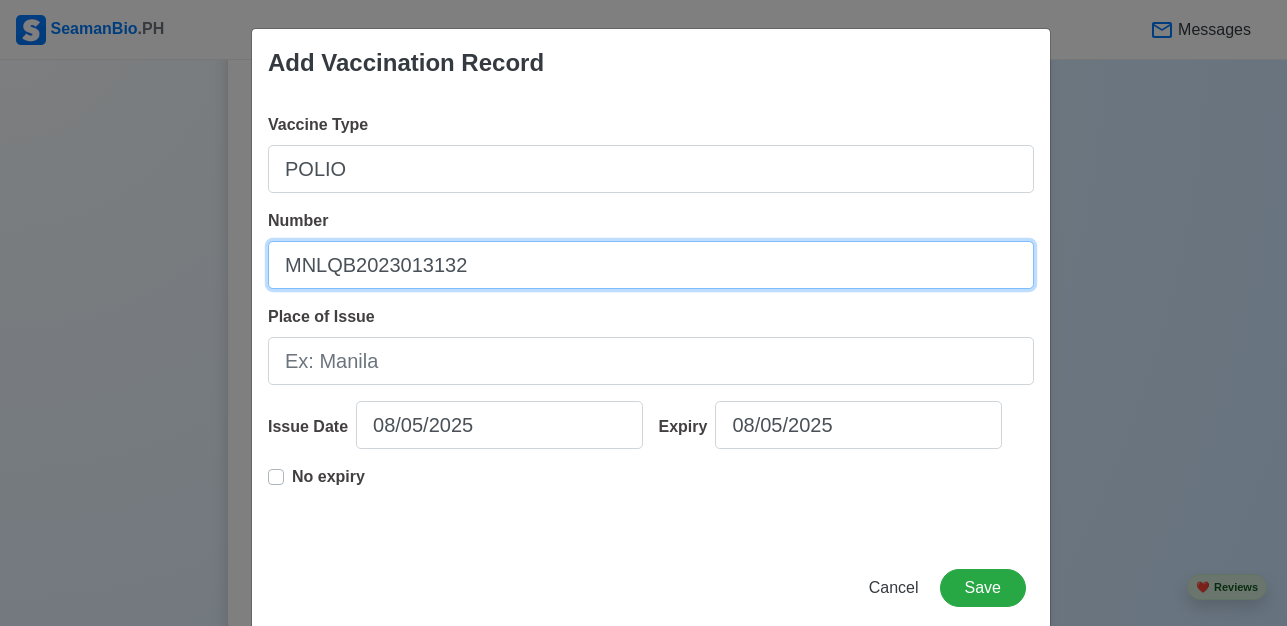 type on "MNLQB2023013132" 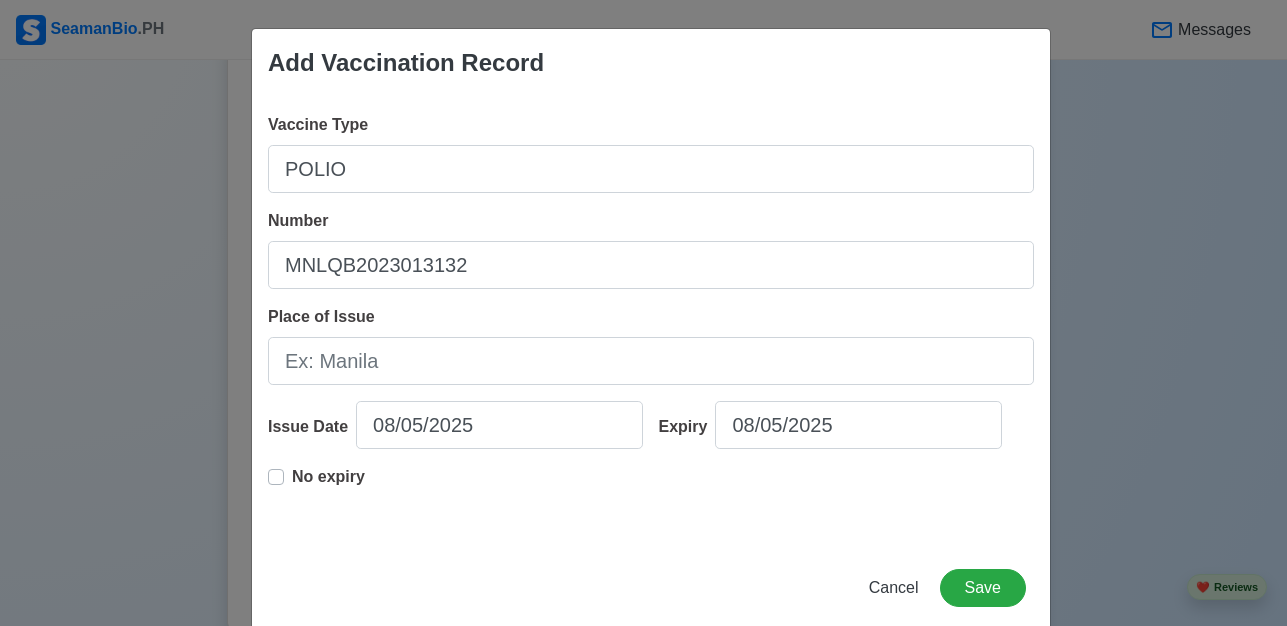 click on "Place of Issue" at bounding box center (651, 345) 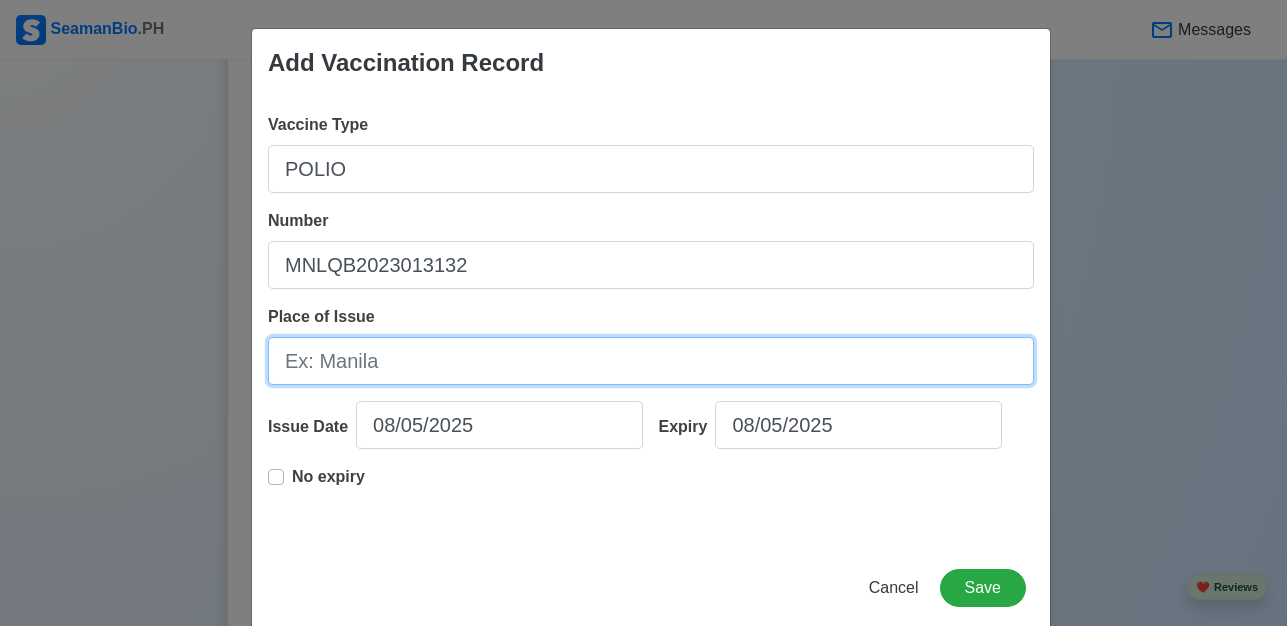 click on "Place of Issue" at bounding box center (651, 361) 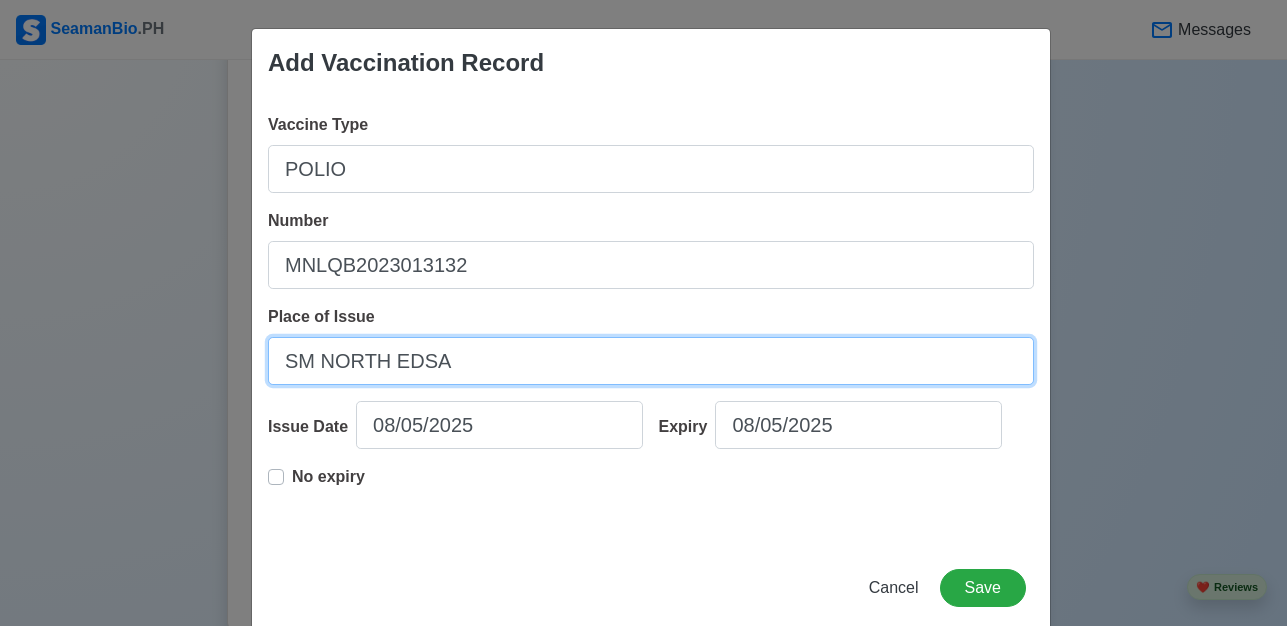 type on "SM NORTH EDSA" 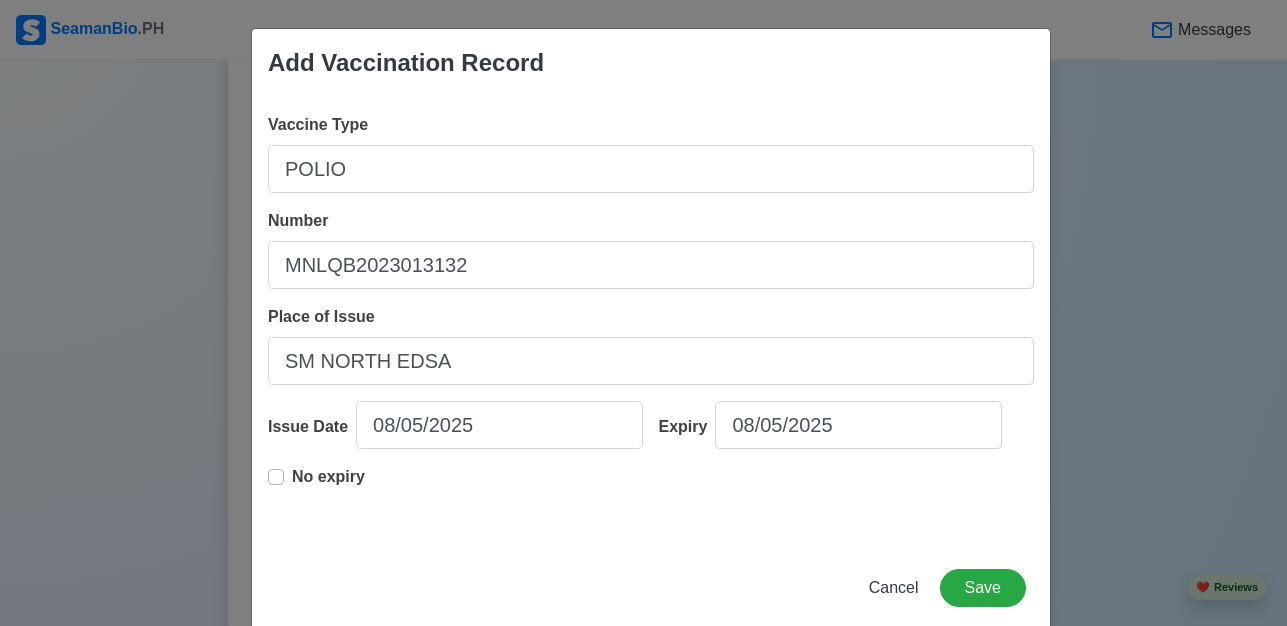 click on "No expiry" at bounding box center [328, 485] 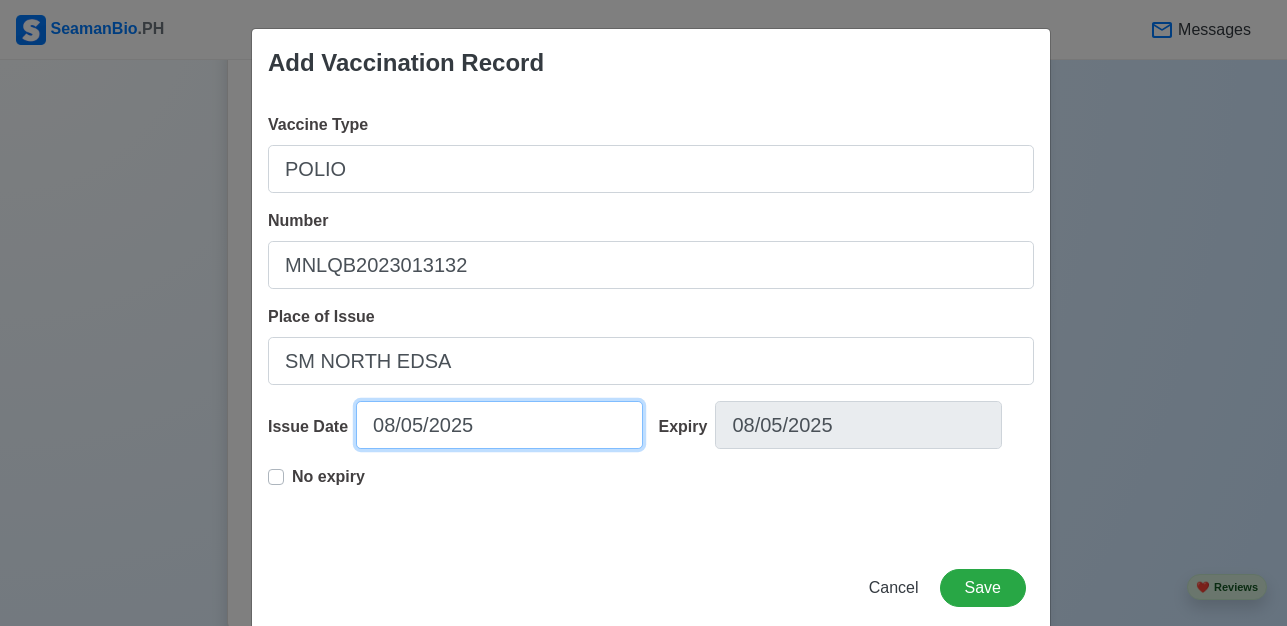click on "08/05/2025" at bounding box center (499, 425) 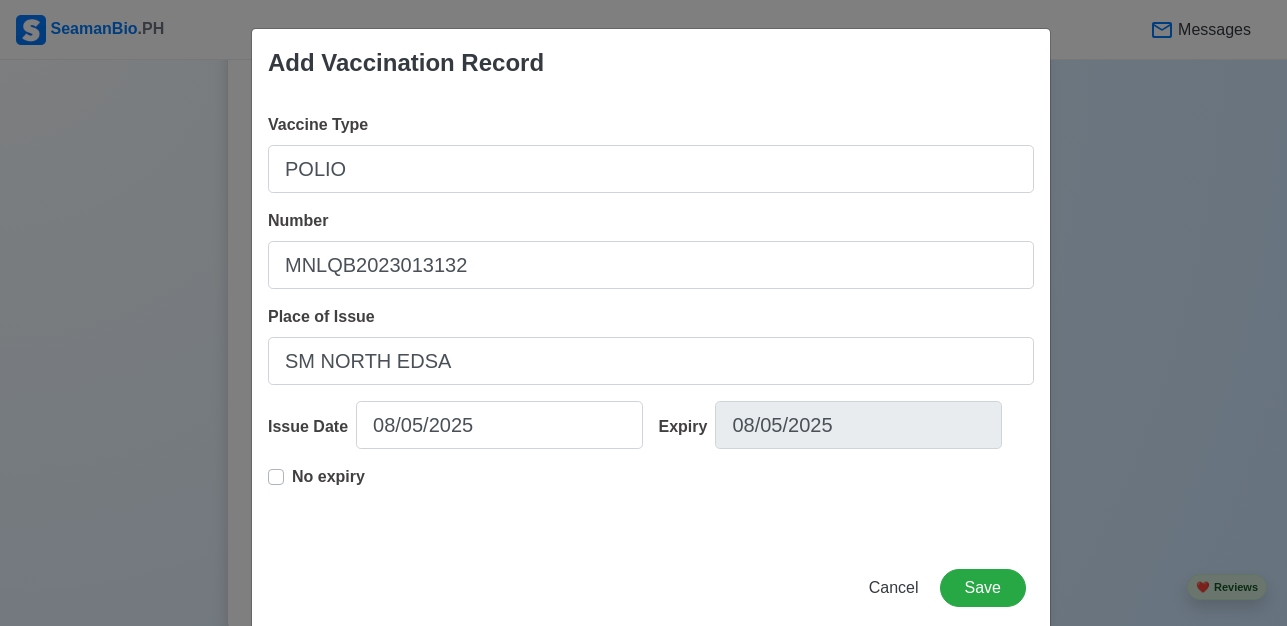 click on "Issue Date [DATE]/[MONTH]/[YEAR]" at bounding box center [456, 433] 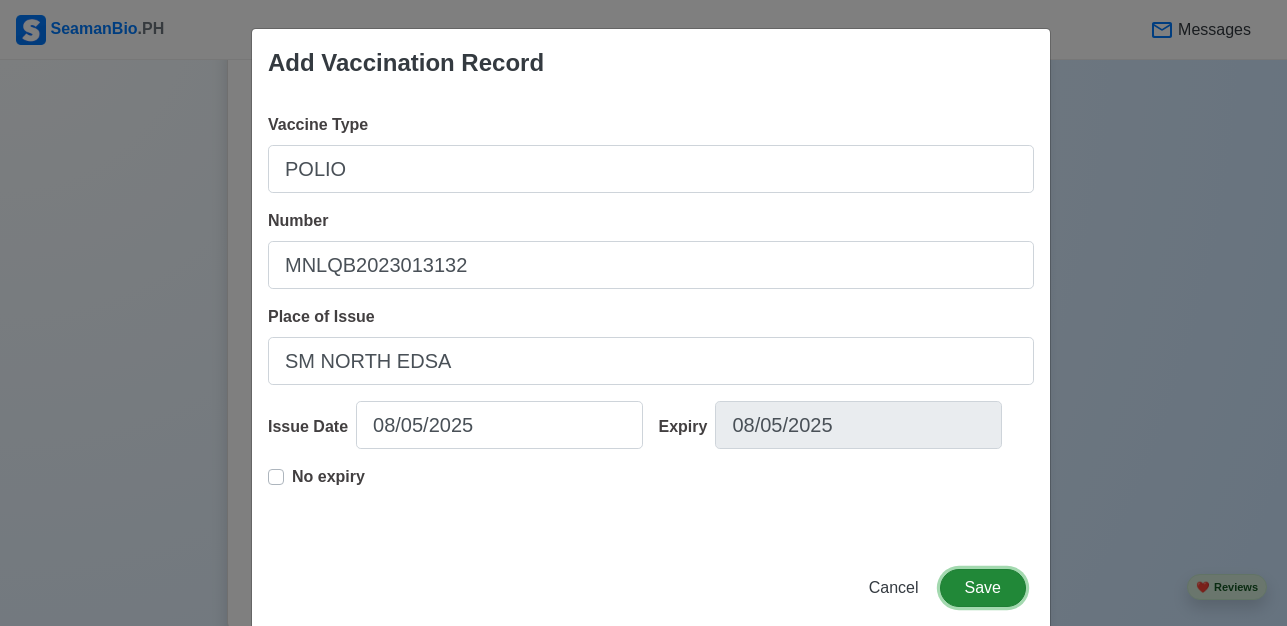 click on "Save" at bounding box center (983, 588) 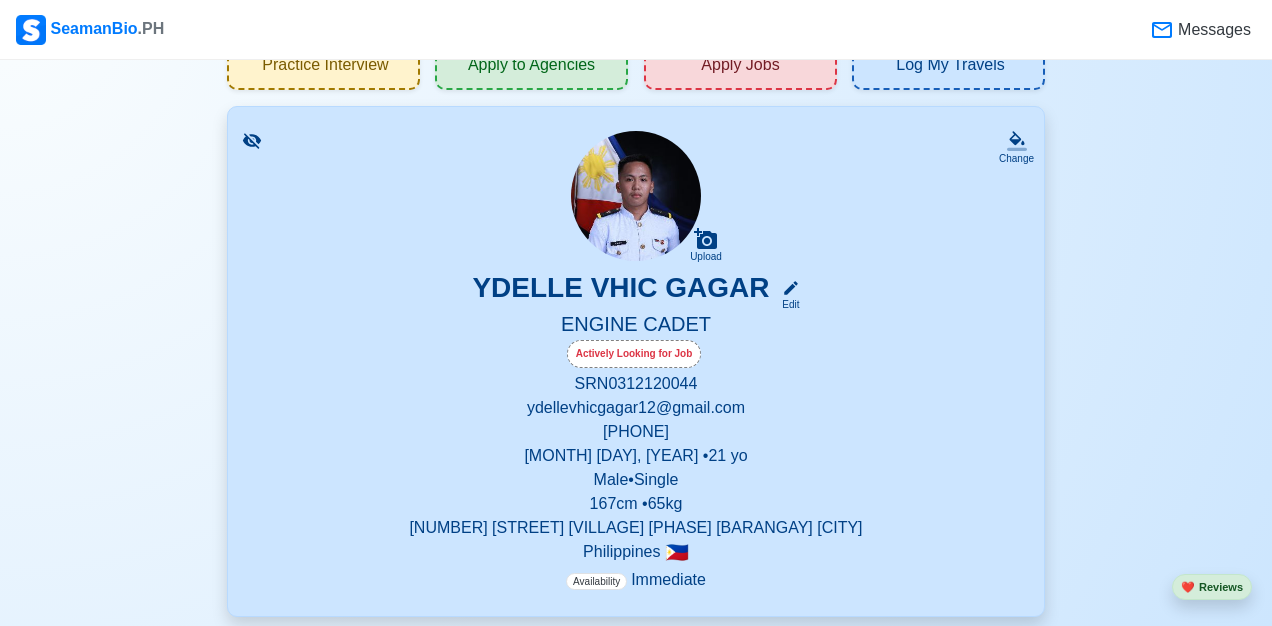 scroll, scrollTop: 200, scrollLeft: 0, axis: vertical 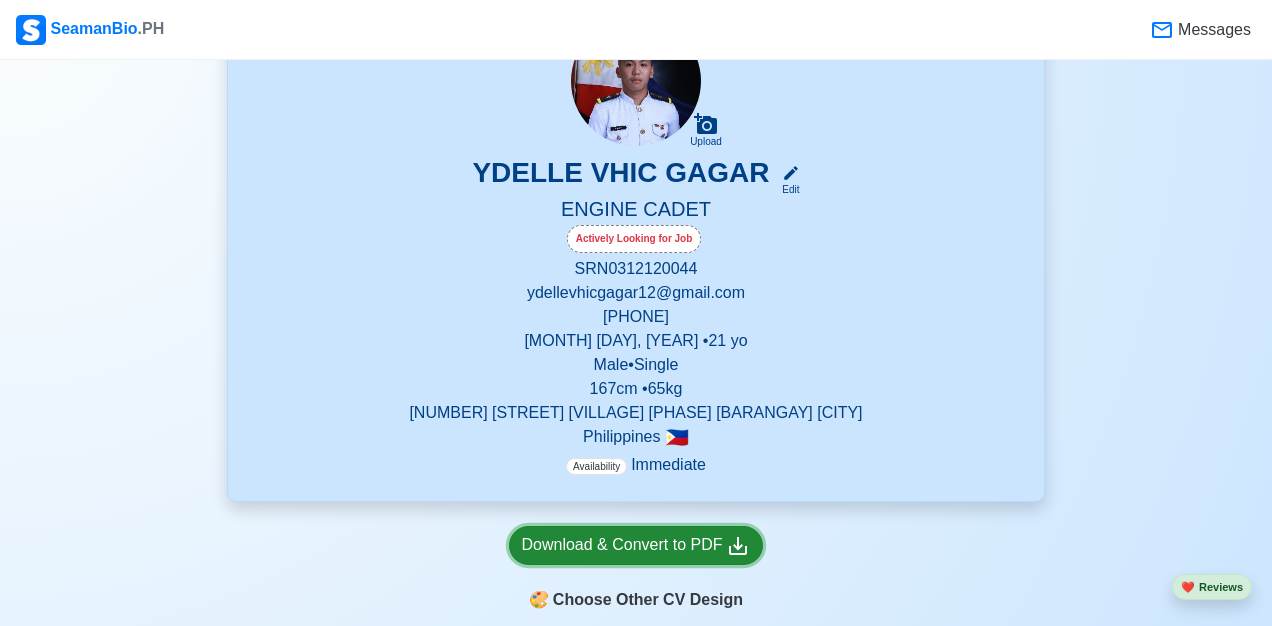 click on "Download & Convert to PDF" at bounding box center (636, 545) 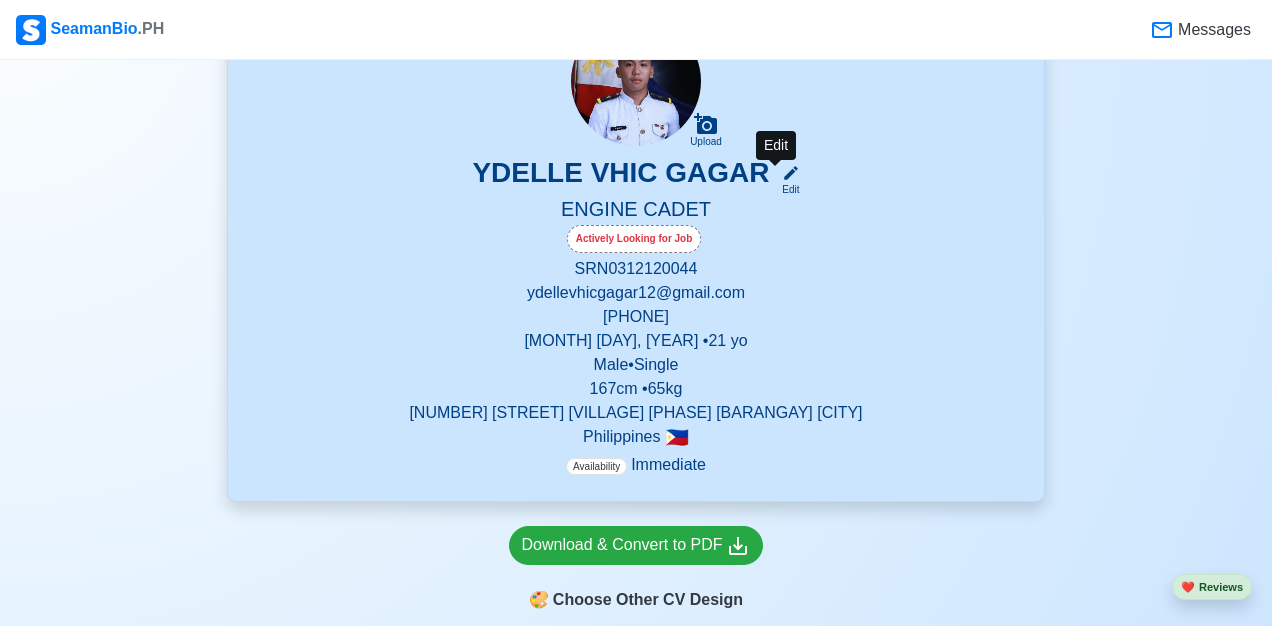 click on "Edit" at bounding box center [787, 189] 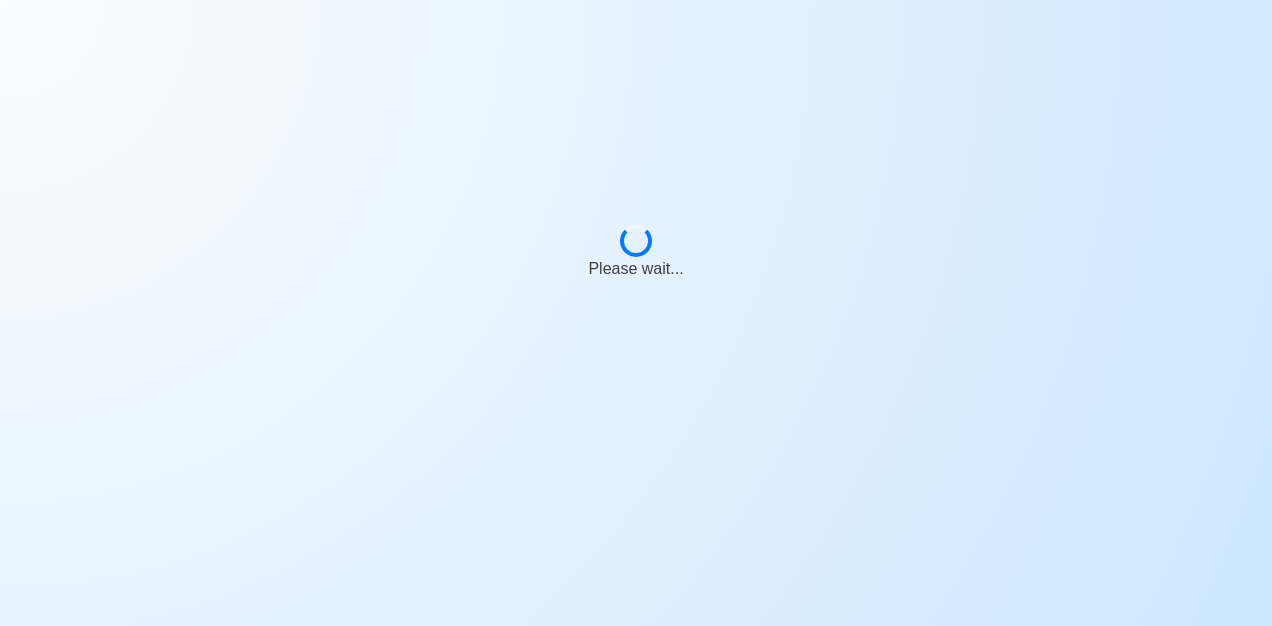 scroll, scrollTop: 0, scrollLeft: 0, axis: both 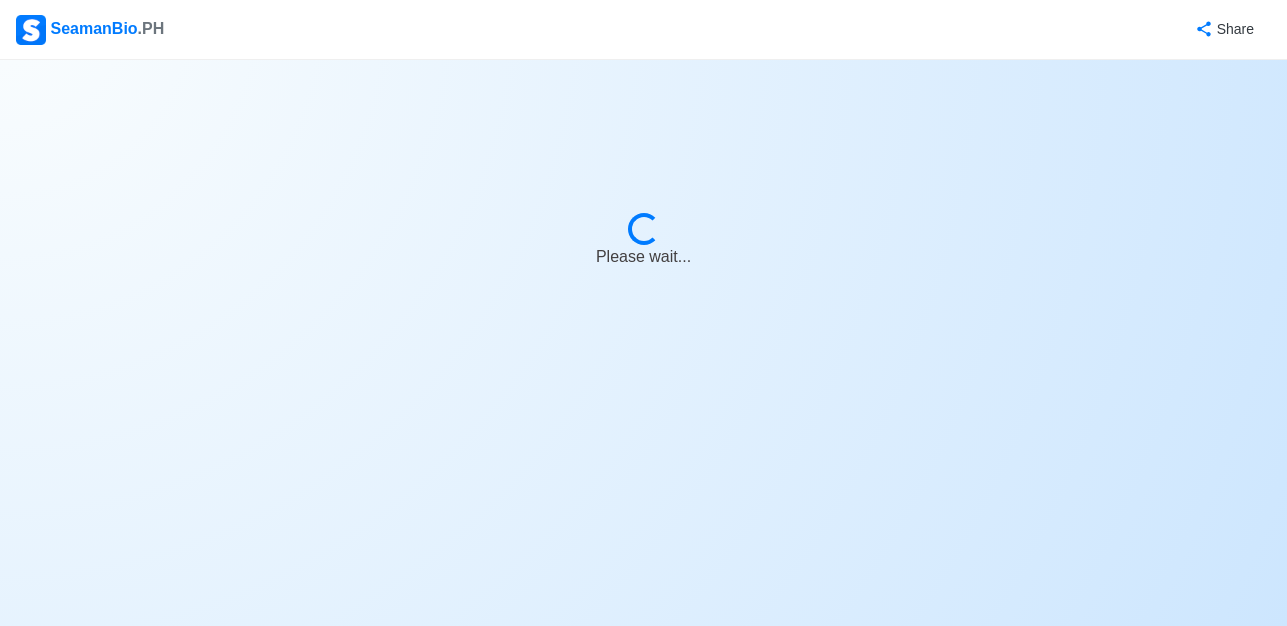 select on "Actively Looking for Job" 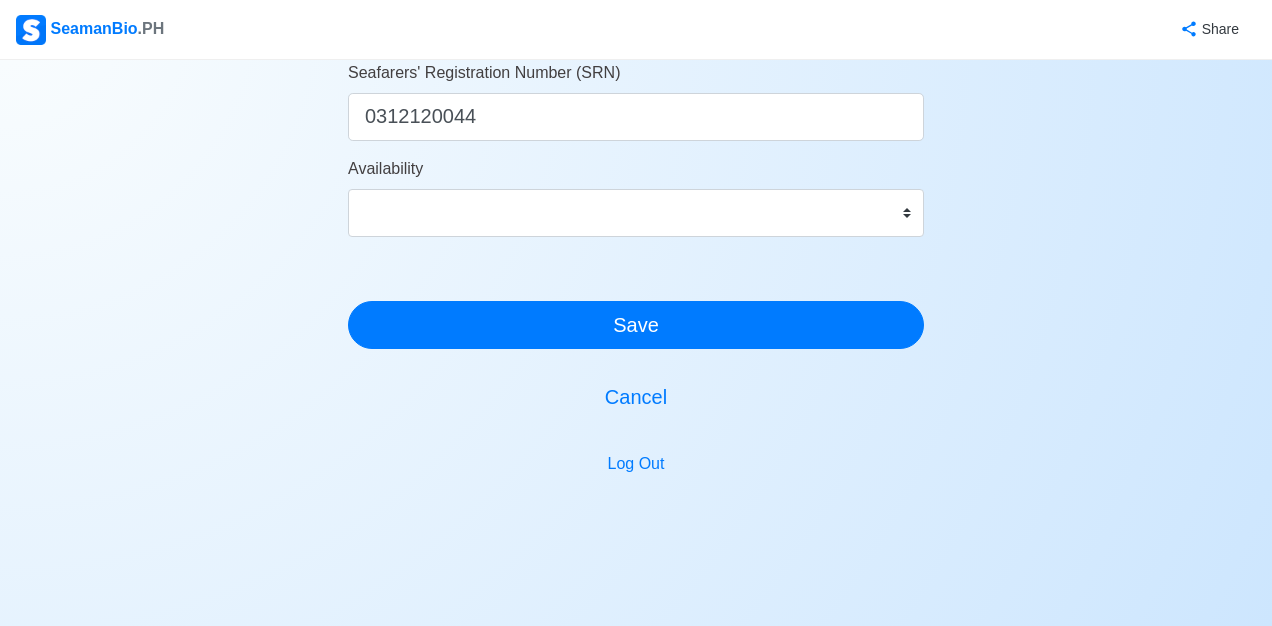 scroll, scrollTop: 1300, scrollLeft: 0, axis: vertical 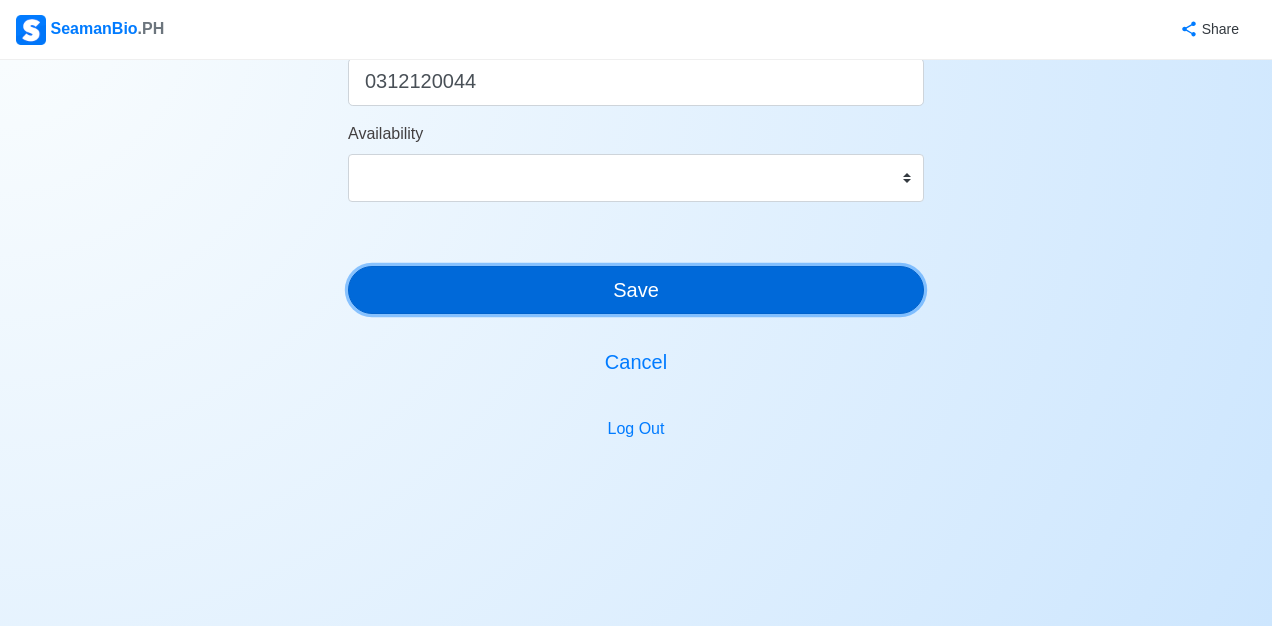 click on "Save" at bounding box center [636, 290] 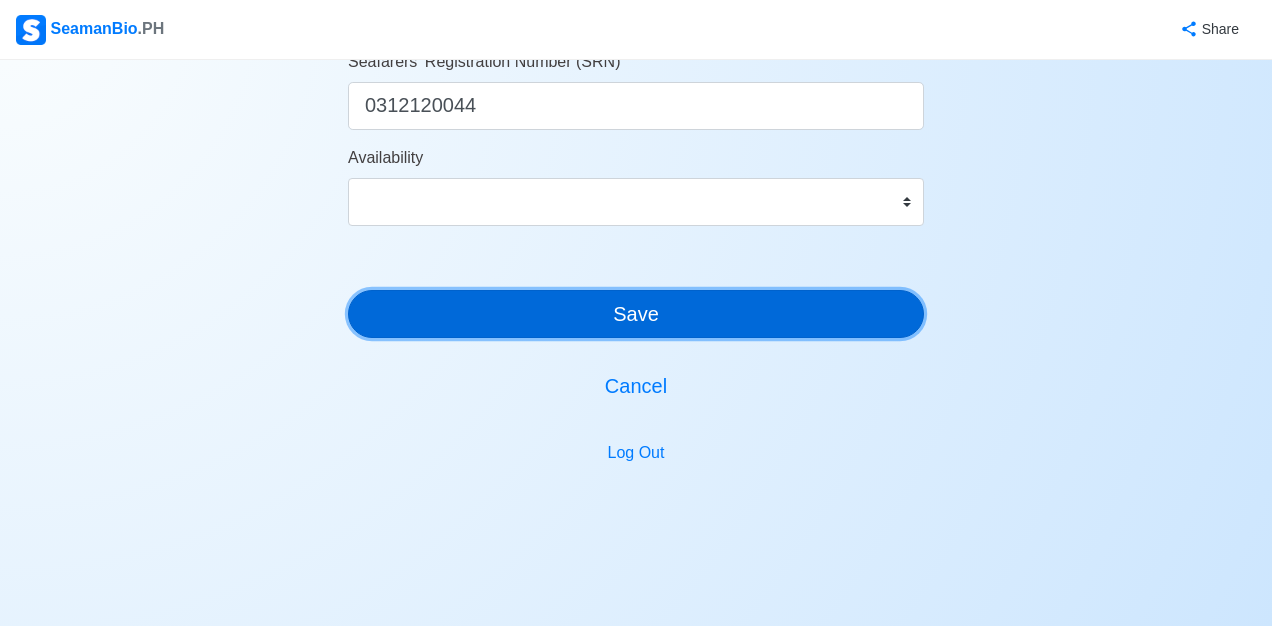 click on "Save" at bounding box center (636, 314) 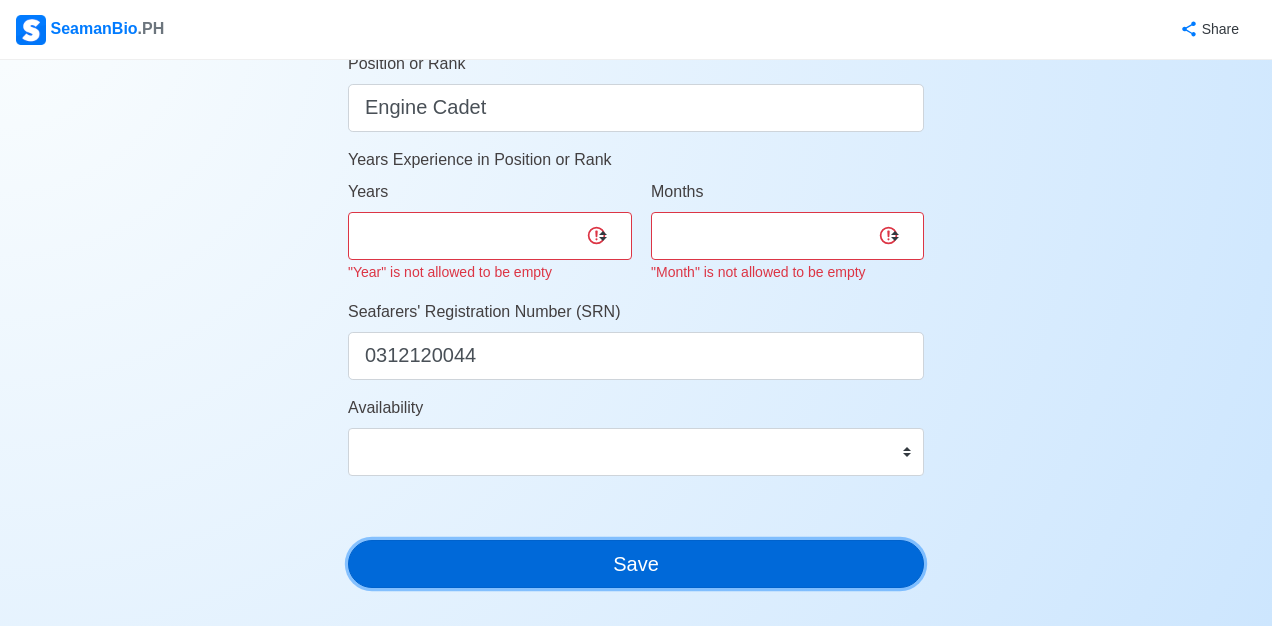 scroll, scrollTop: 1000, scrollLeft: 0, axis: vertical 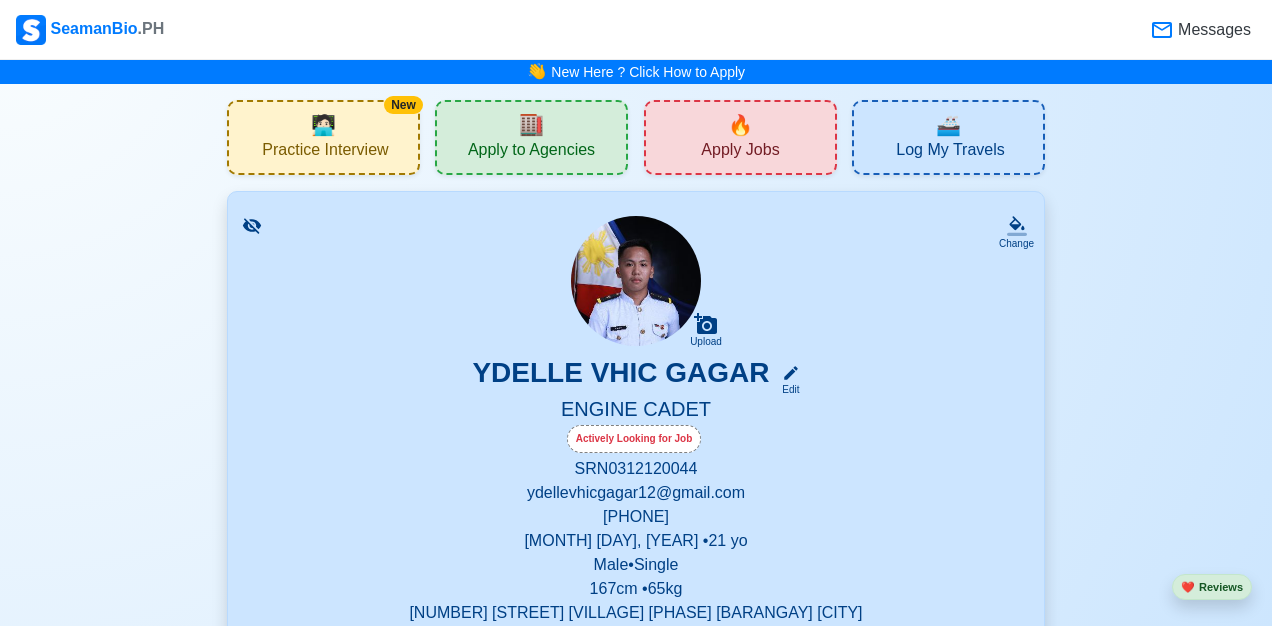 click on "Apply Jobs" at bounding box center (740, 152) 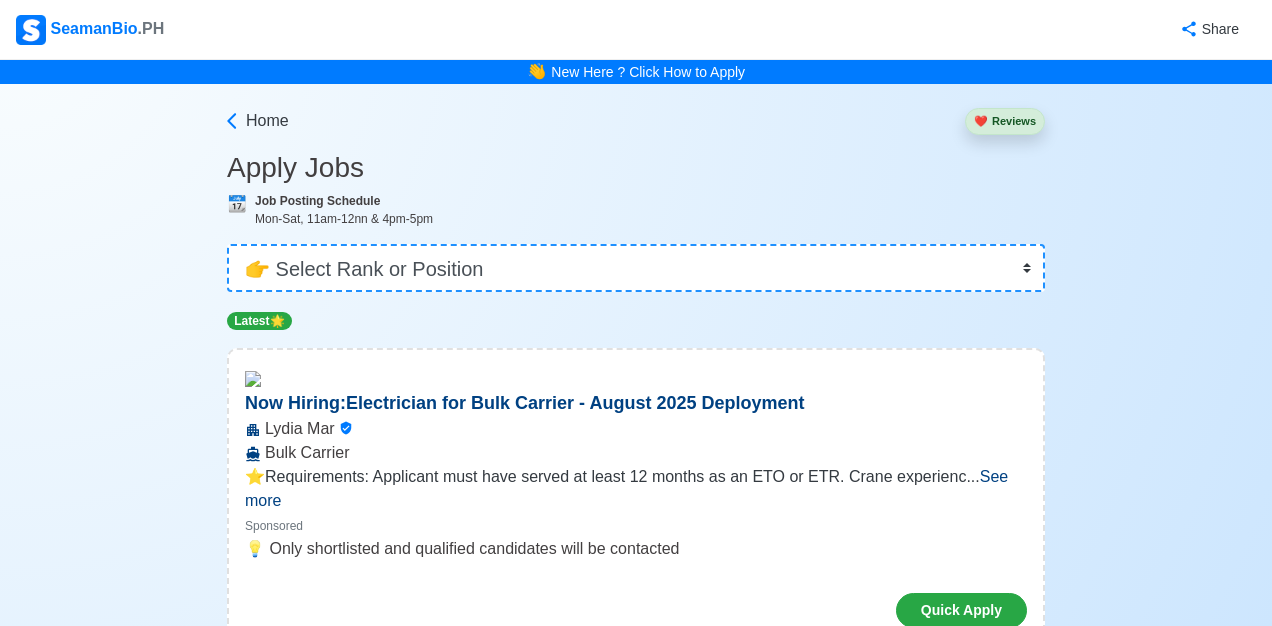 click on "Apply Jobs 📆 Job Posting Schedule Mon-Sat, 11am-12nn & 4pm-5pm 👉 Select Rank or Position Master Chief Officer 2nd Officer 3rd Officer Junior Officer Chief Engineer 2nd Engineer 3rd Engineer 4th Engineer Gas Engineer Junior Engineer 1st Assistant Engineer 2nd Assistant Engineer 3rd Assistant Engineer ETO/ETR Electrician Electrical Engineer Oiler Fitter Welder Chief Cook Chef Cook Messman Wiper Rigger Ordinary Seaman Able Seaman Motorman Pumpman Bosun Cadet Reefer Mechanic Operator Repairman Painter Steward Waiter Others Latest 🌟 Now Hiring: Electrician for Bulk Carrier - [MONTH] [YEAR] Deployment Lydia Mar Bulk Carrier ⭐️Requirements: Applicant must have served at least 12 months as an ETO or ETR. Crane experienc ... See more ... See more Sponsored 💡 Only shortlisted and qualified candidates will be contacted Quick Apply Now Hiring: Chief Officer for Bulk Carrier - Mid to End [MONTH] [YEAR] Deployment Lydia Mar Bulk Carrier ... See more ... See more Sponsored Quick Apply Now Hiring:" at bounding box center (636, 25914) 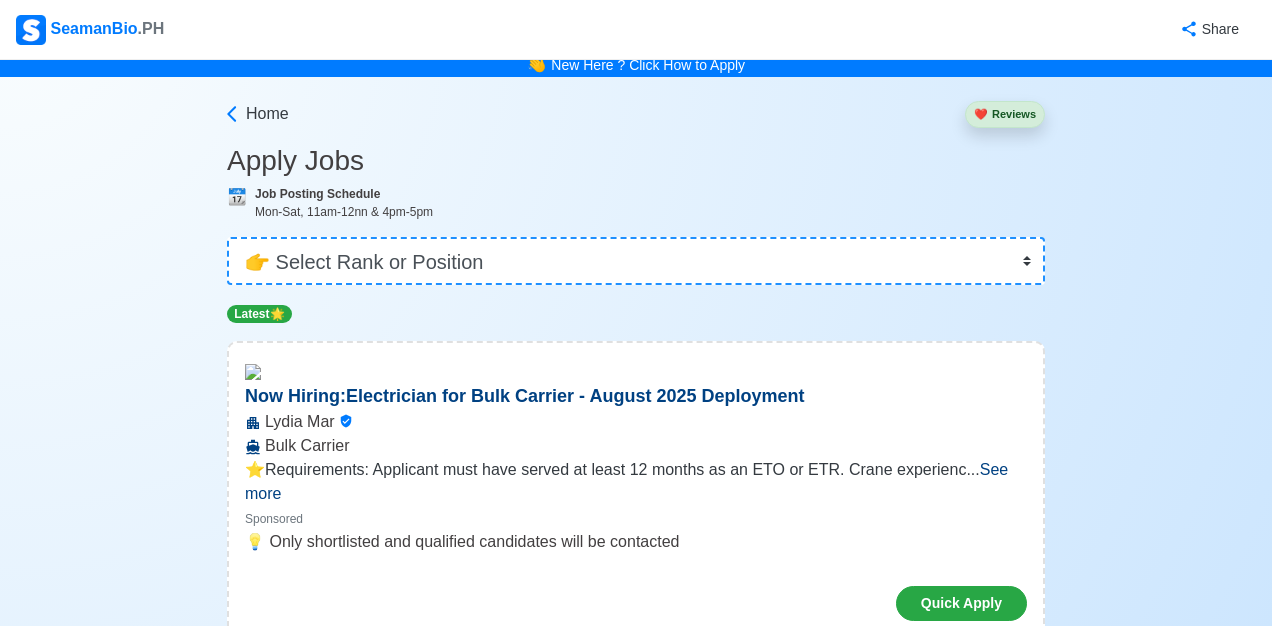 scroll, scrollTop: 0, scrollLeft: 0, axis: both 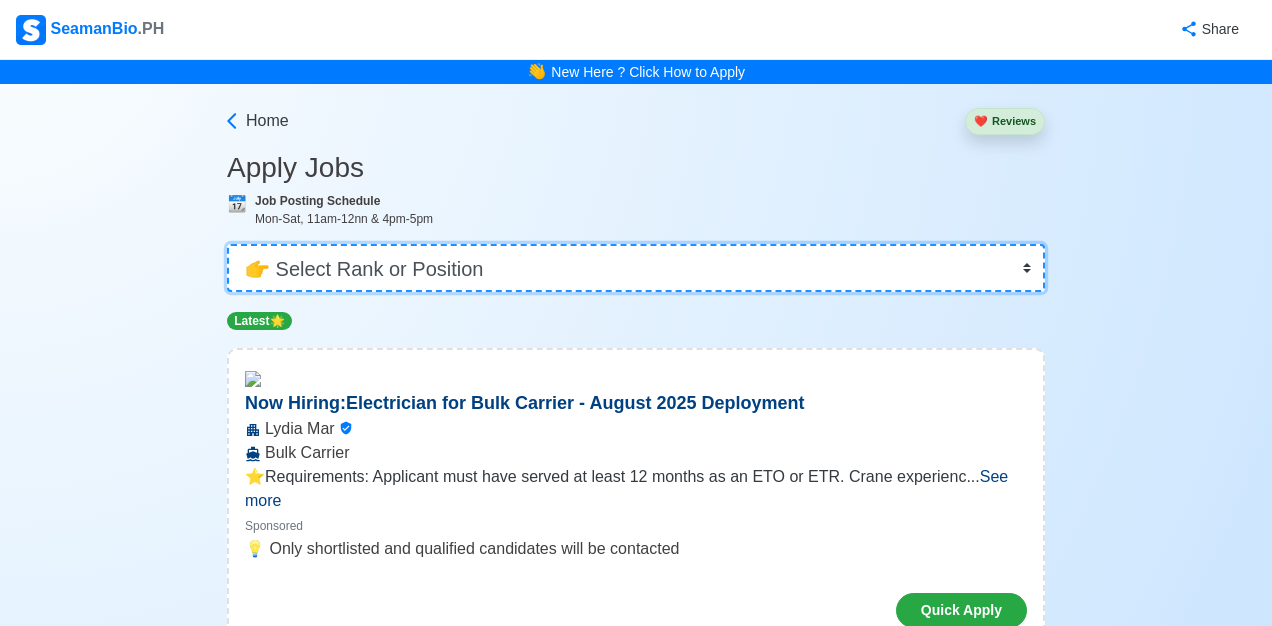 click on "👉 Select Rank or Position Master Chief Officer 2nd Officer 3rd Officer Junior Officer Chief Engineer 2nd Engineer 3rd Engineer 4th Engineer Gas Engineer Junior Engineer 1st Assistant Engineer 2nd Assistant Engineer 3rd Assistant Engineer ETO/ETR Electrician Electrical Engineer Oiler Fitter Welder Chief Cook Chef Cook Messman Wiper Rigger Ordinary Seaman Able Seaman Motorman Pumpman Bosun Cadet Reefer Mechanic Operator Repairman Painter Steward Waiter Others" at bounding box center (636, 268) 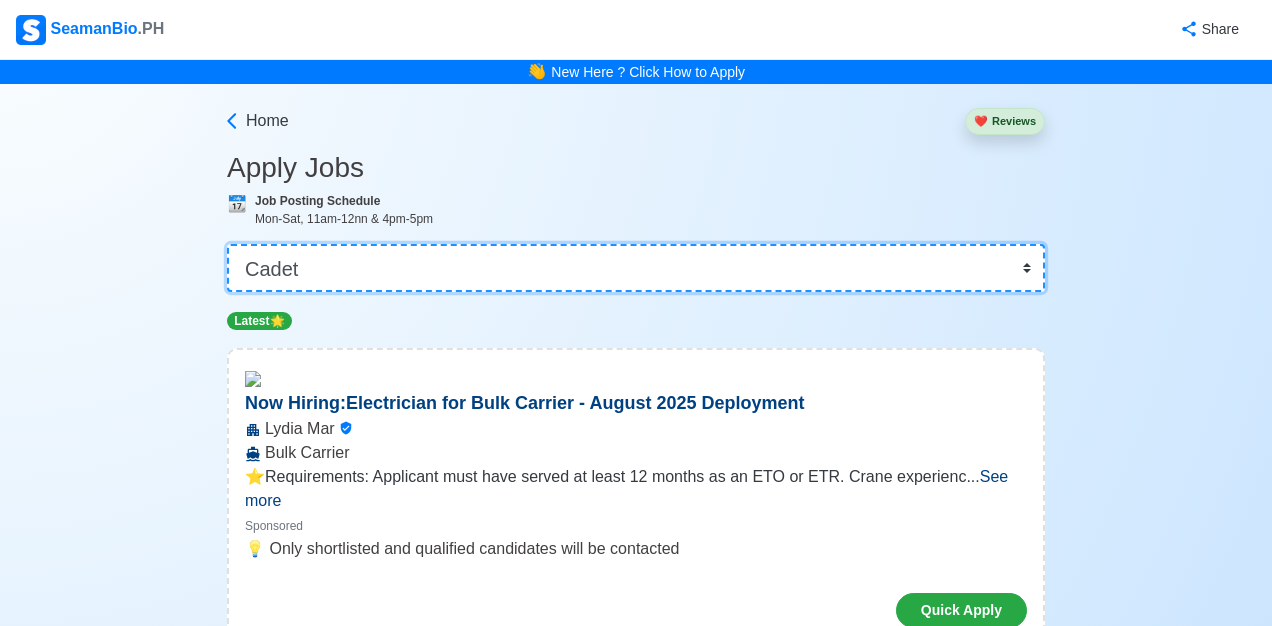 click on "👉 Select Rank or Position Master Chief Officer 2nd Officer 3rd Officer Junior Officer Chief Engineer 2nd Engineer 3rd Engineer 4th Engineer Gas Engineer Junior Engineer 1st Assistant Engineer 2nd Assistant Engineer 3rd Assistant Engineer ETO/ETR Electrician Electrical Engineer Oiler Fitter Welder Chief Cook Chef Cook Messman Wiper Rigger Ordinary Seaman Able Seaman Motorman Pumpman Bosun Cadet Reefer Mechanic Operator Repairman Painter Steward Waiter Others" at bounding box center [636, 268] 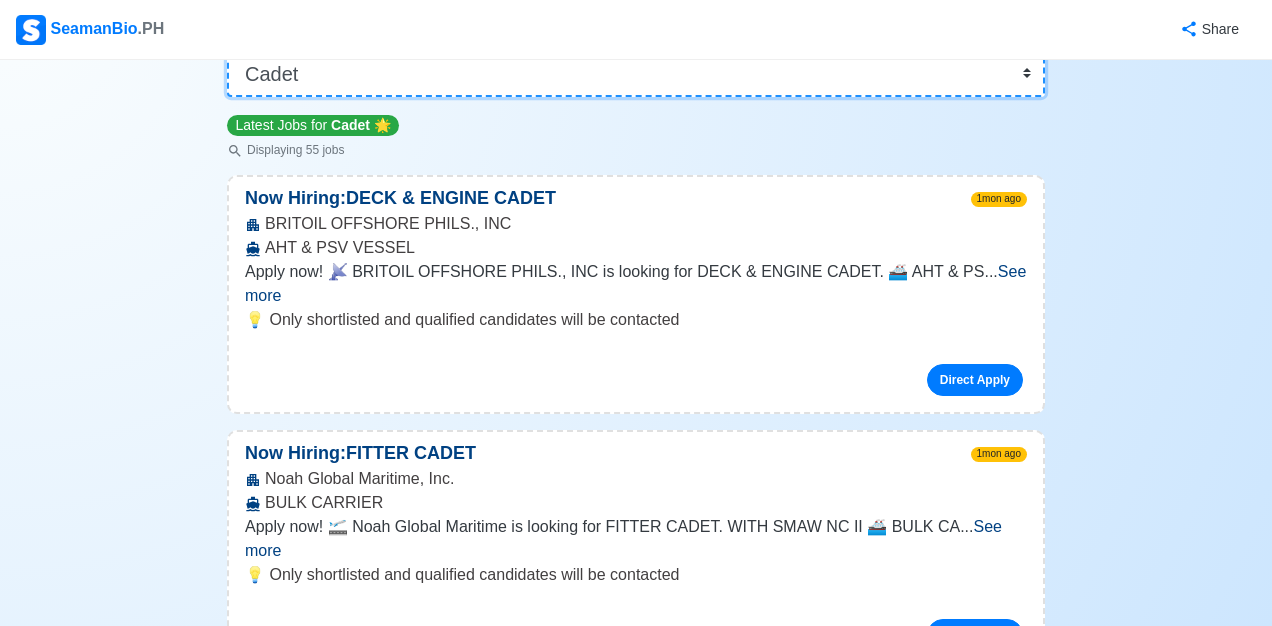 scroll, scrollTop: 200, scrollLeft: 0, axis: vertical 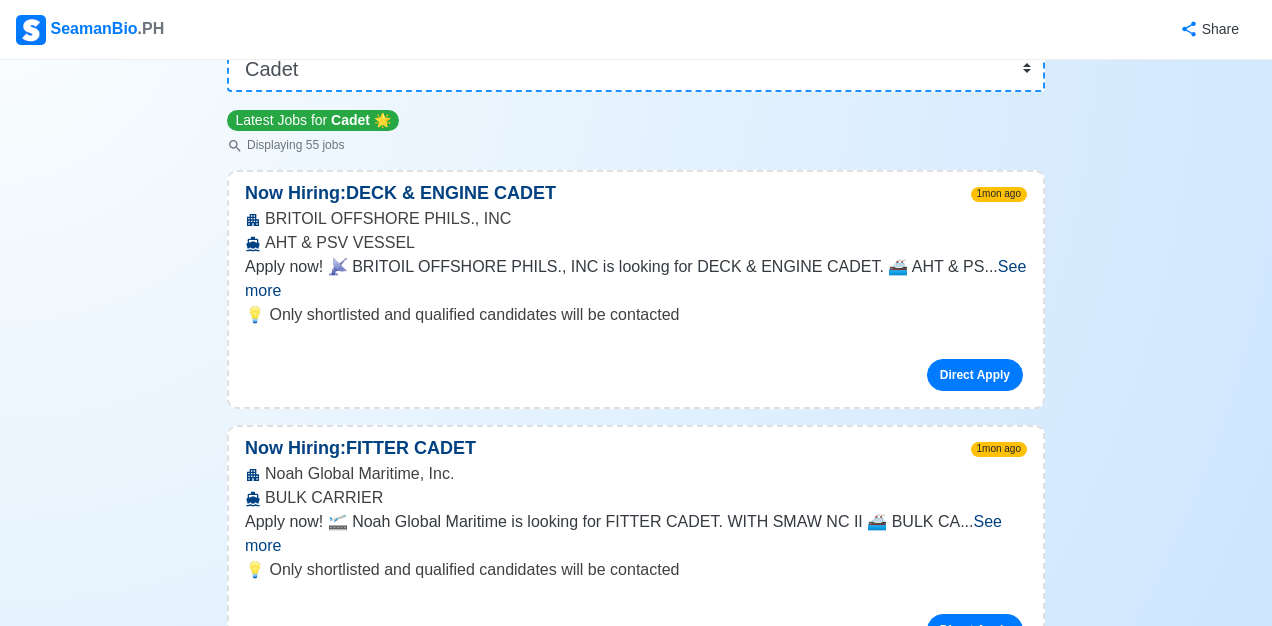 click on "See more" at bounding box center (635, 278) 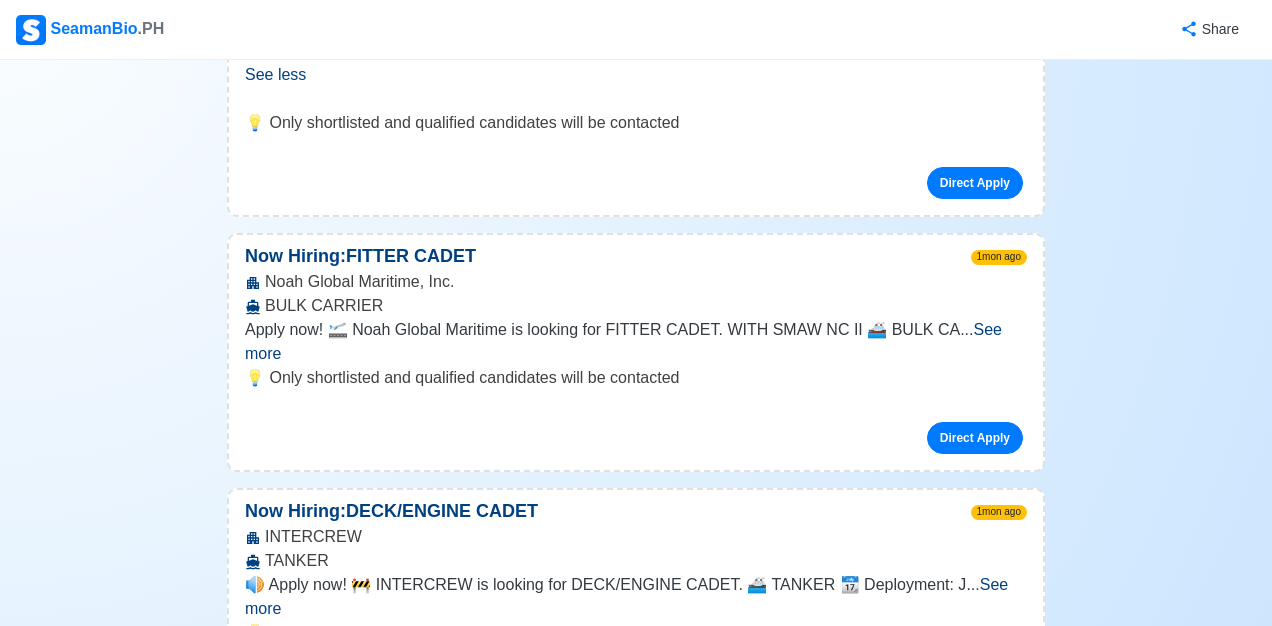 scroll, scrollTop: 600, scrollLeft: 0, axis: vertical 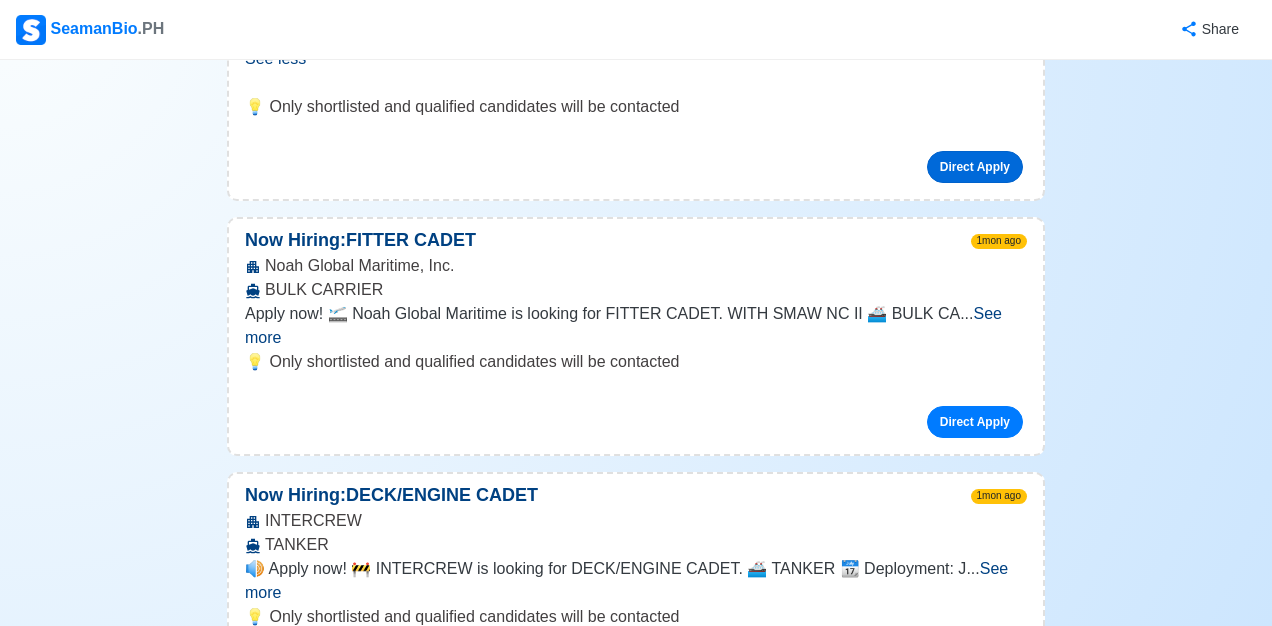 click on "Direct Apply" at bounding box center (975, 167) 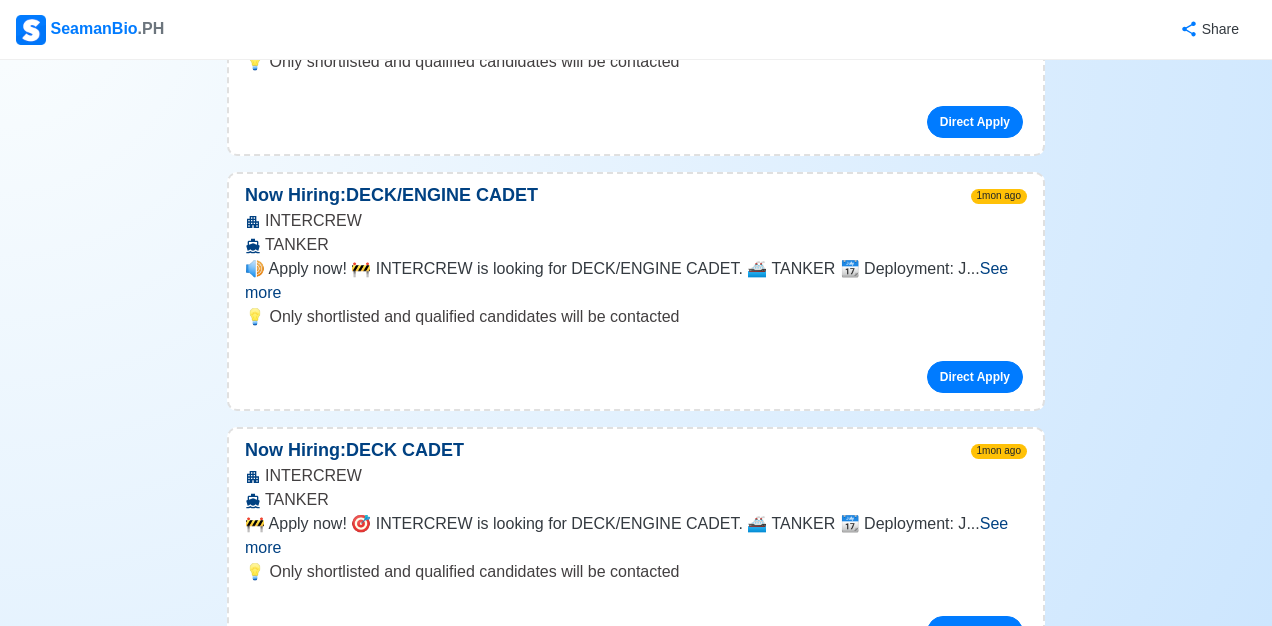 scroll, scrollTop: 0, scrollLeft: 0, axis: both 